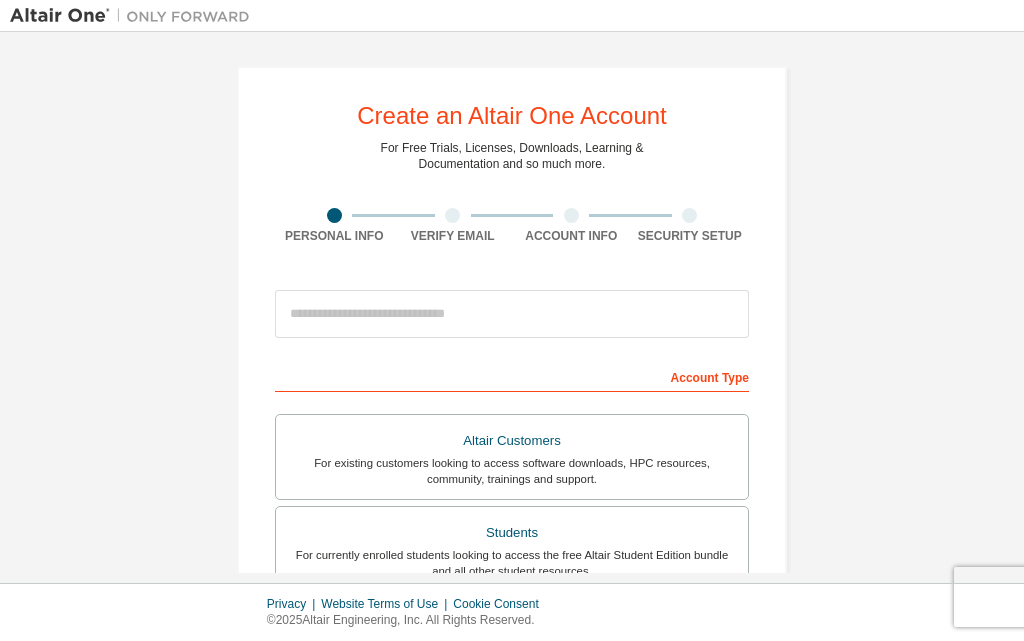 scroll, scrollTop: 0, scrollLeft: 0, axis: both 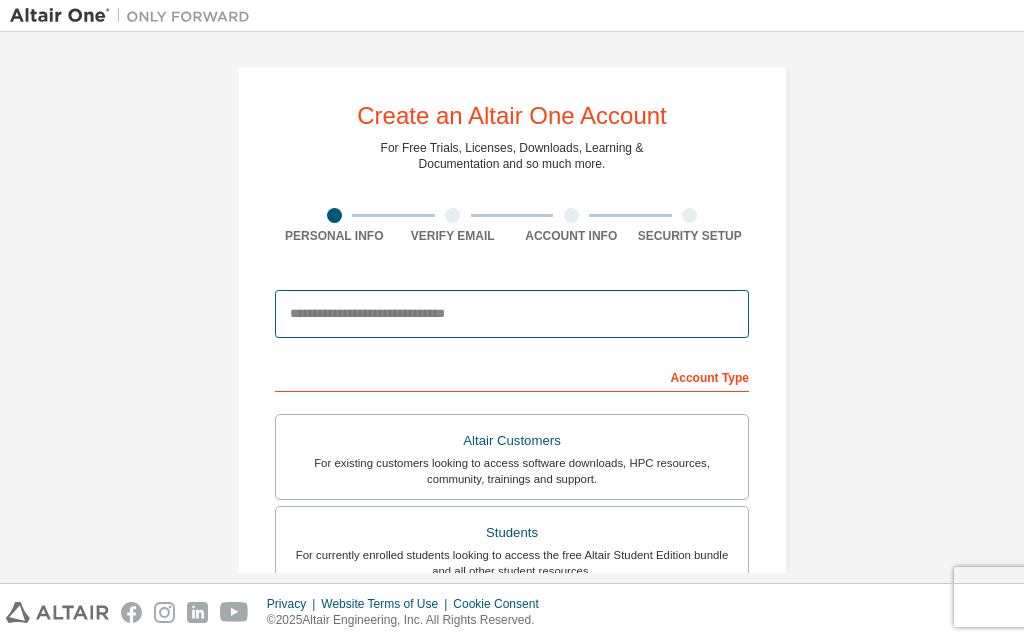 click at bounding box center [512, 314] 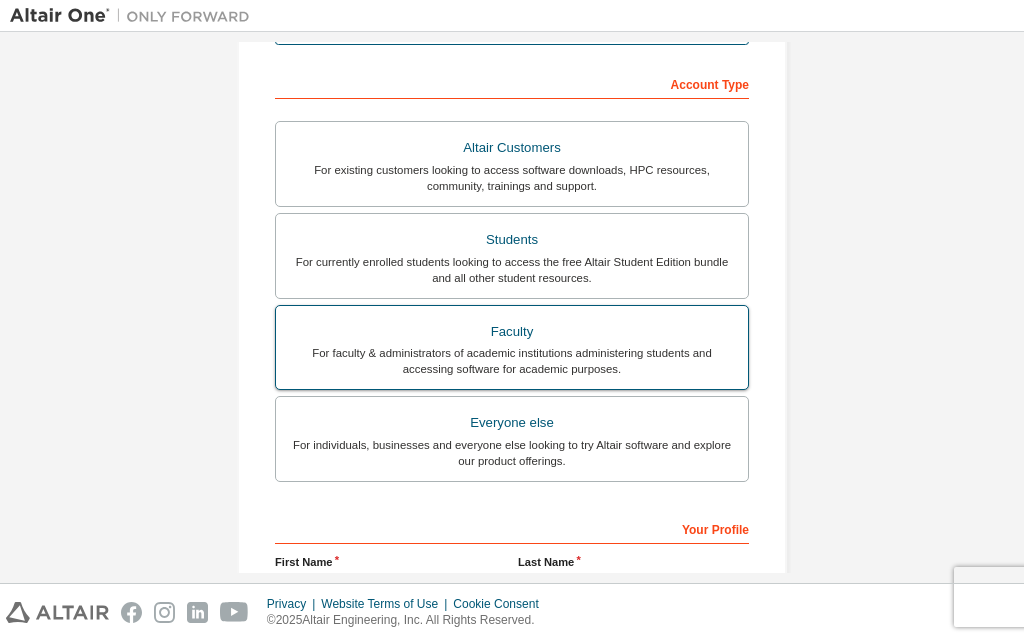 scroll, scrollTop: 300, scrollLeft: 0, axis: vertical 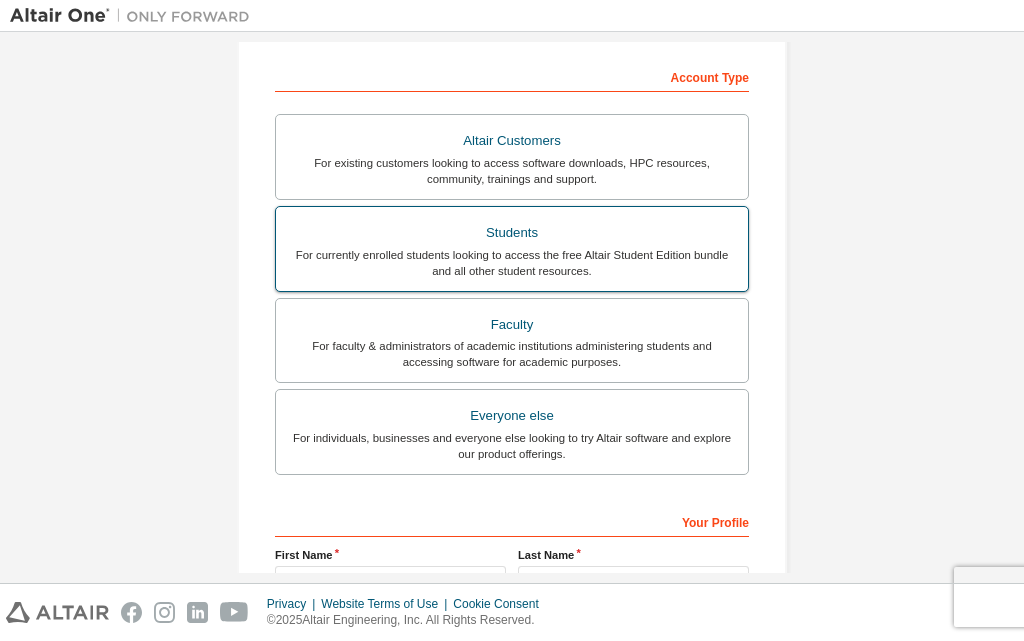 type on "**********" 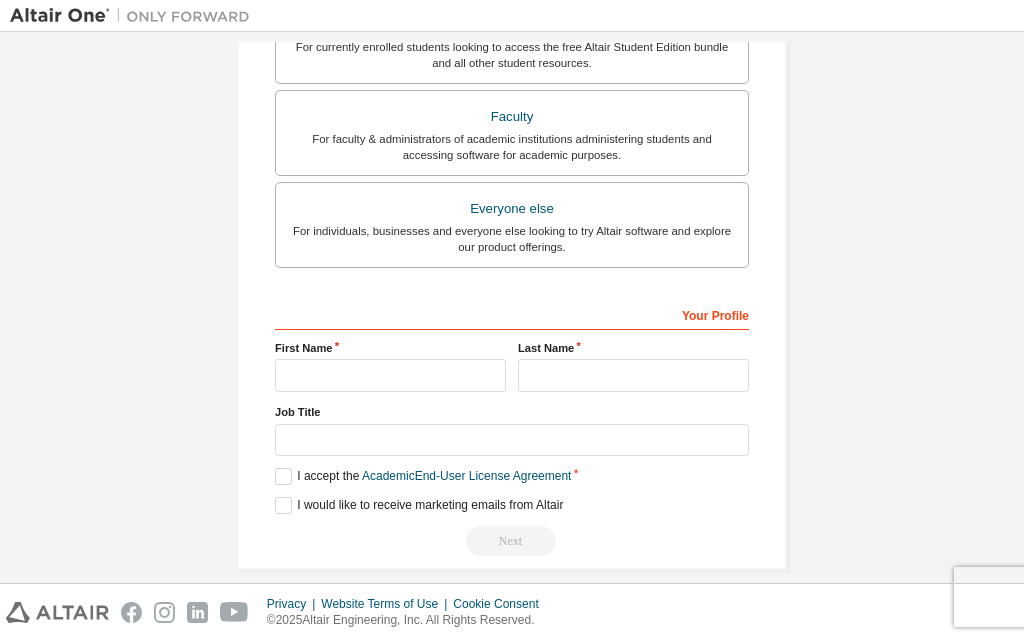 scroll, scrollTop: 597, scrollLeft: 0, axis: vertical 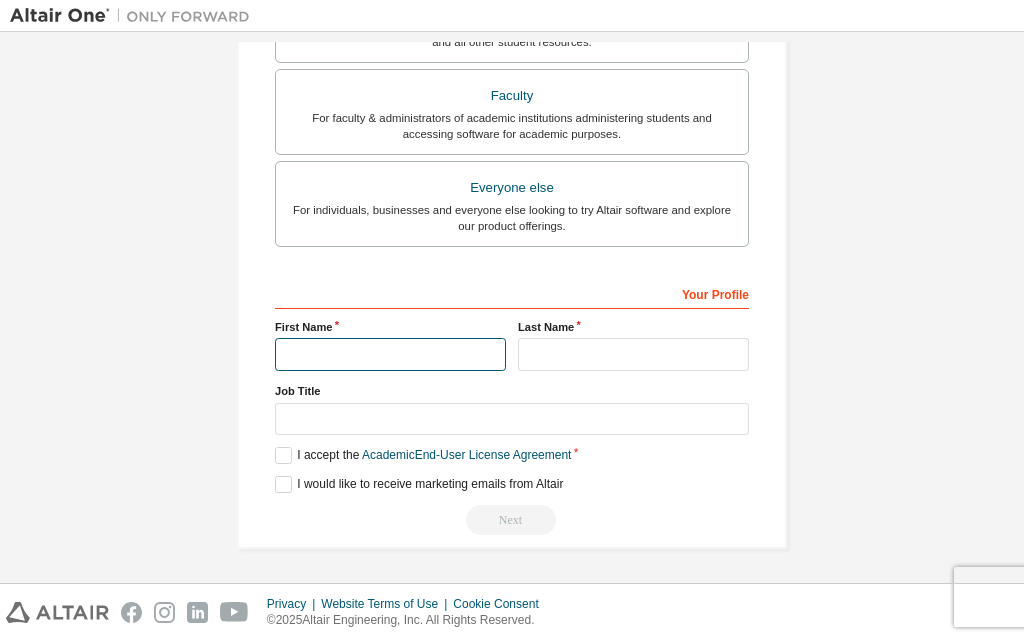 click at bounding box center [390, 354] 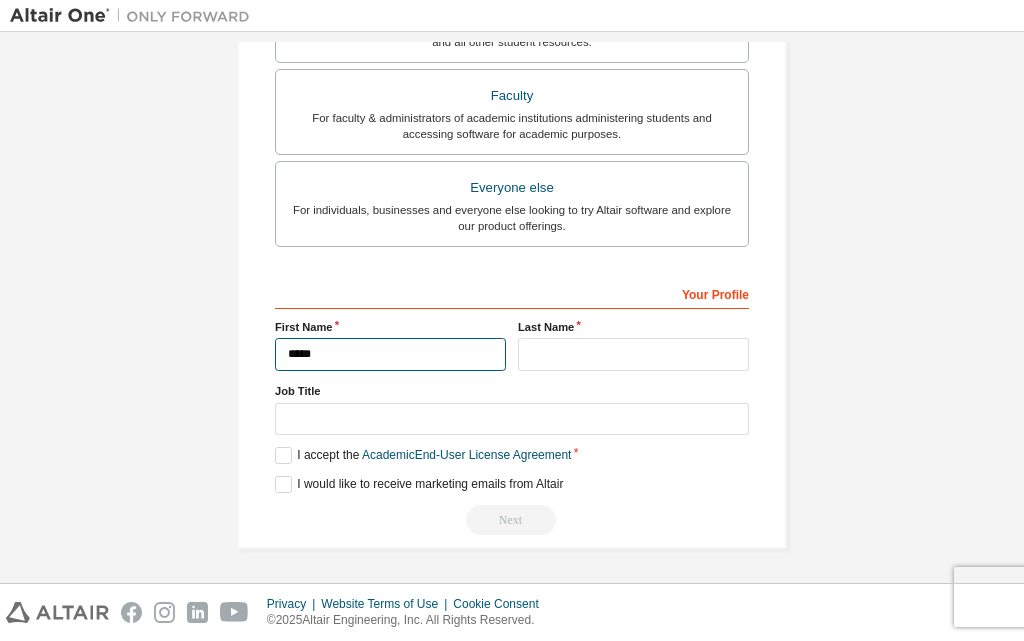 type on "*****" 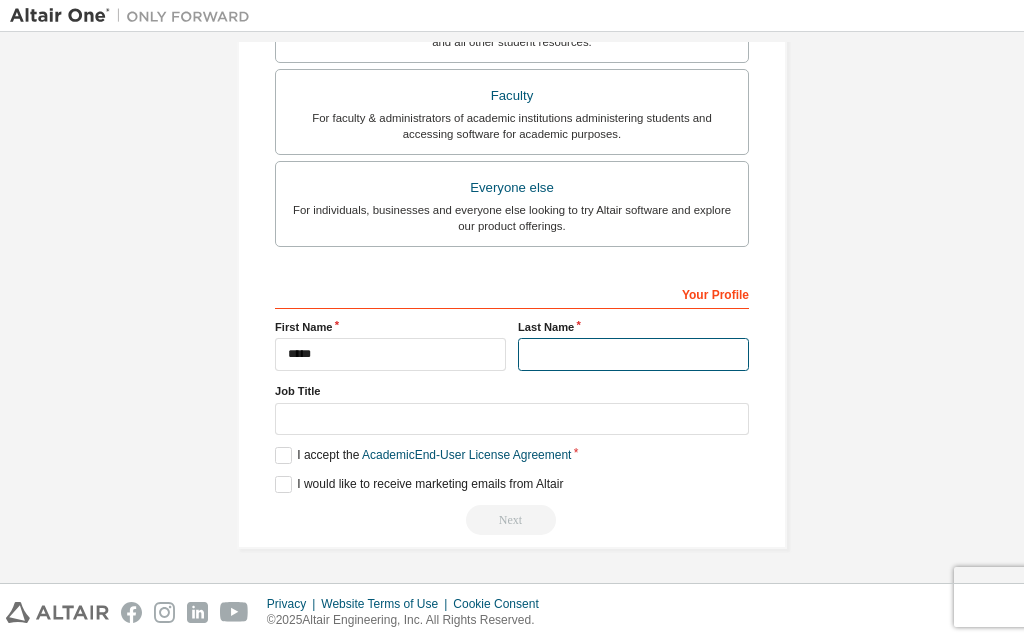 click at bounding box center [633, 354] 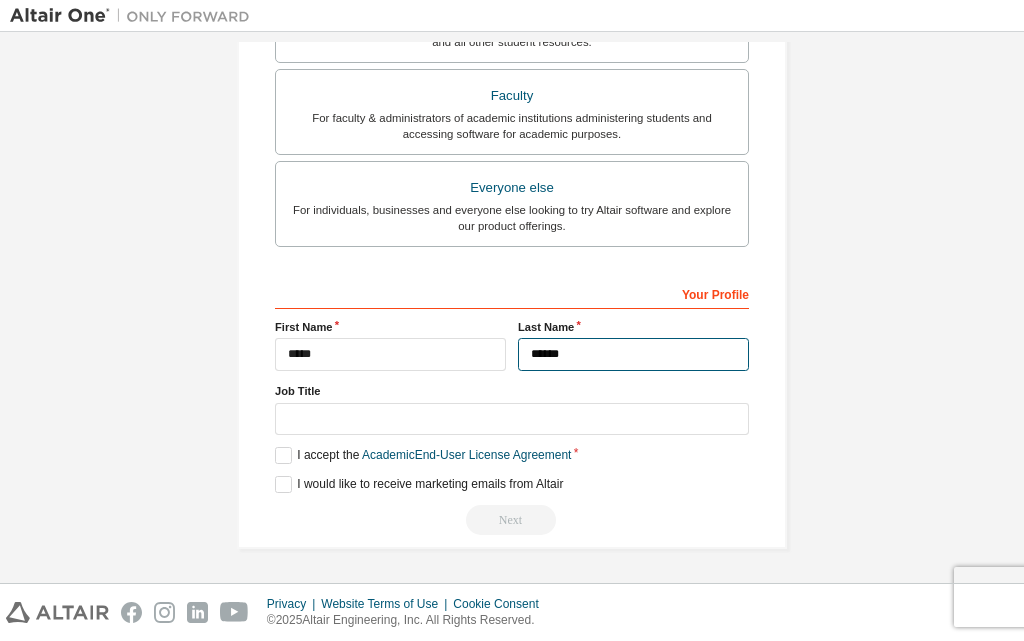 type on "******" 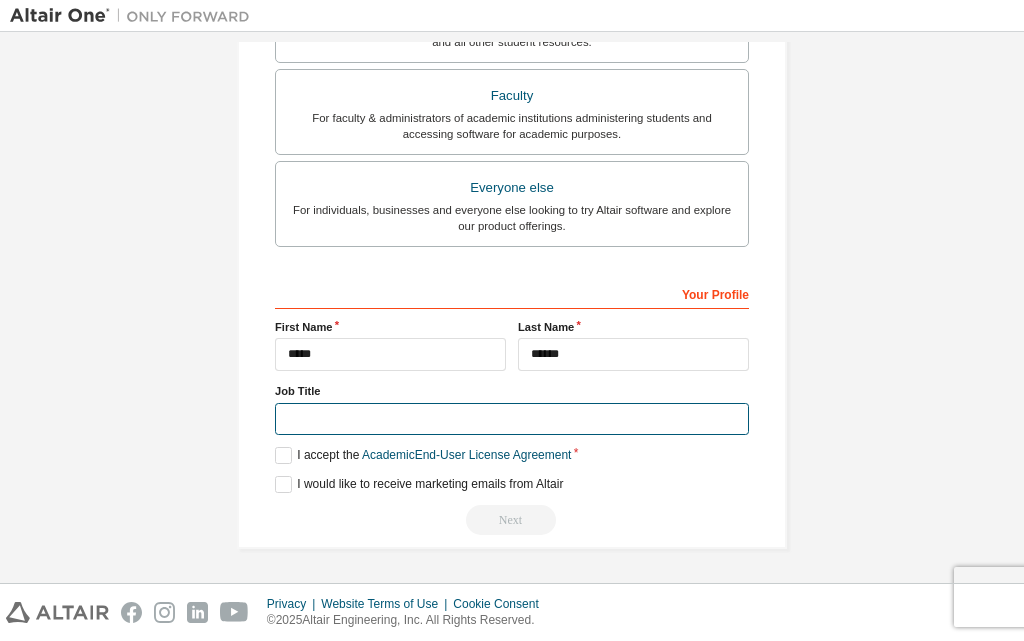 click at bounding box center (512, 419) 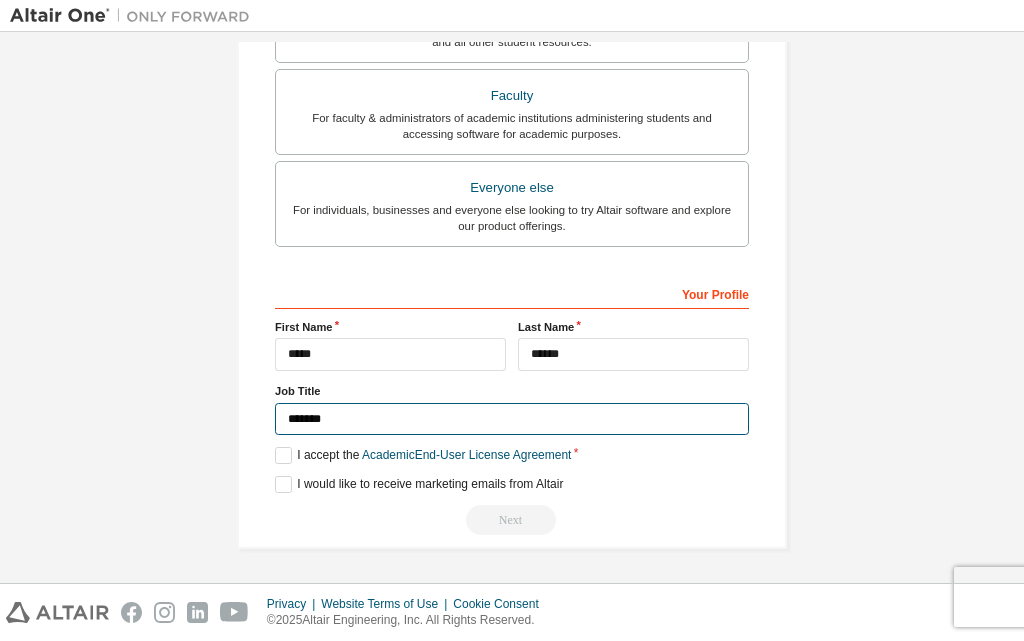 type on "*******" 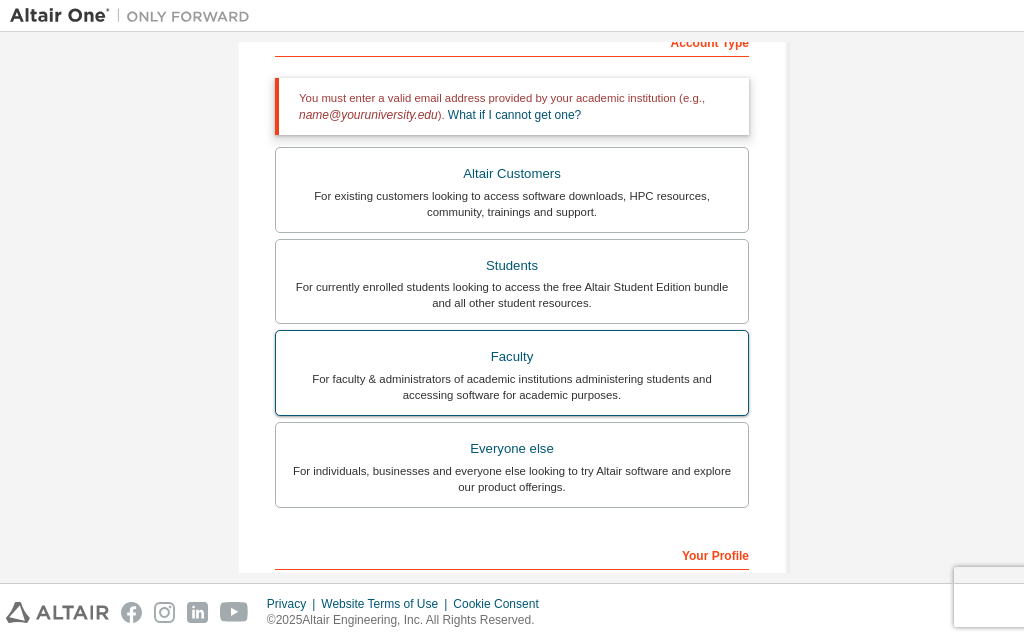 scroll, scrollTop: 300, scrollLeft: 0, axis: vertical 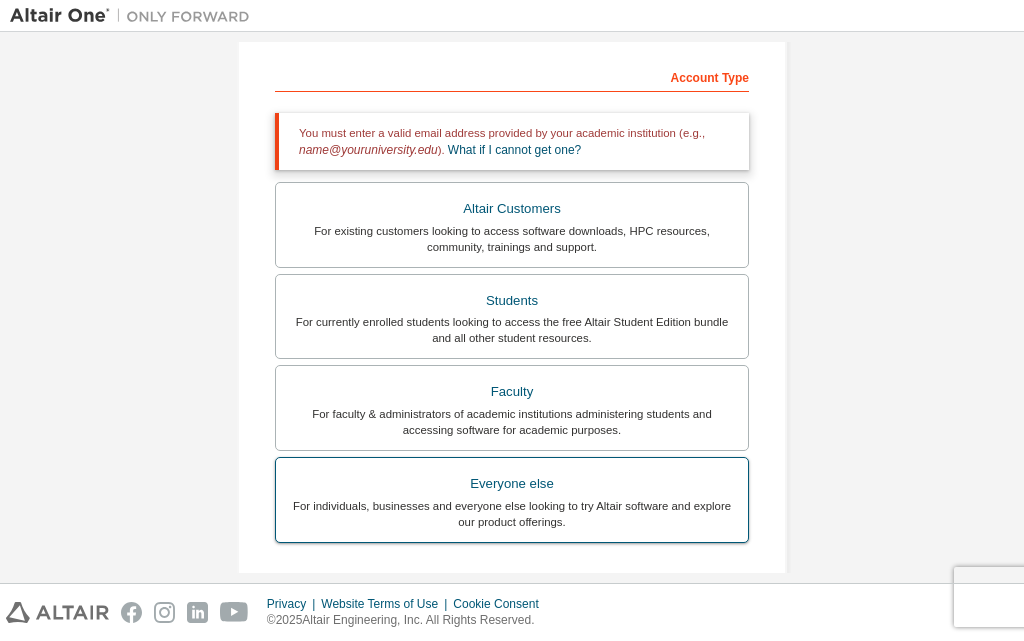click on "For individuals, businesses and everyone else looking to try Altair software and explore our product offerings." at bounding box center (512, 514) 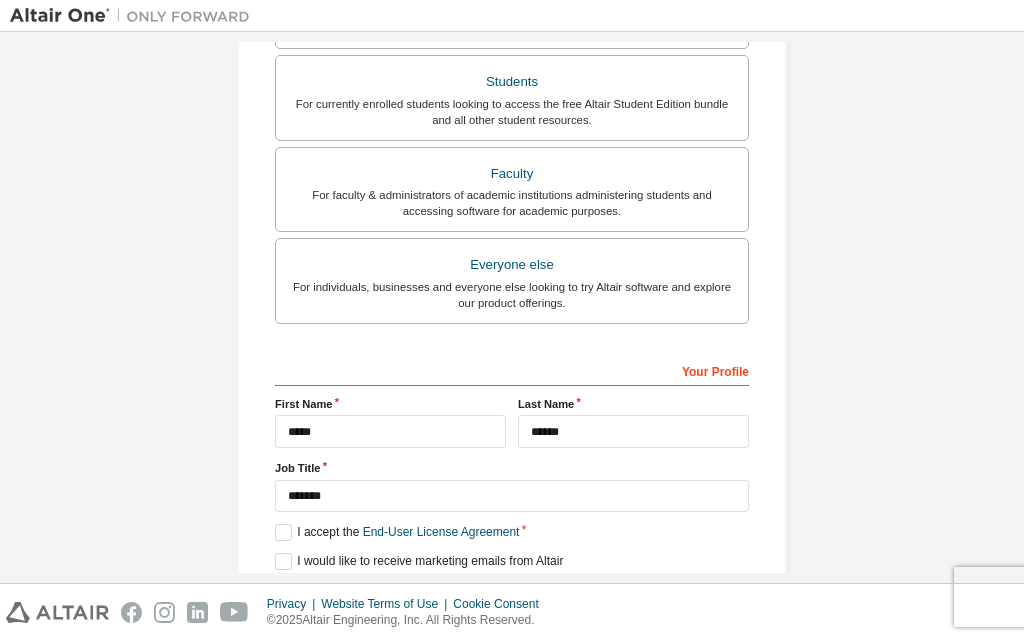 scroll, scrollTop: 500, scrollLeft: 0, axis: vertical 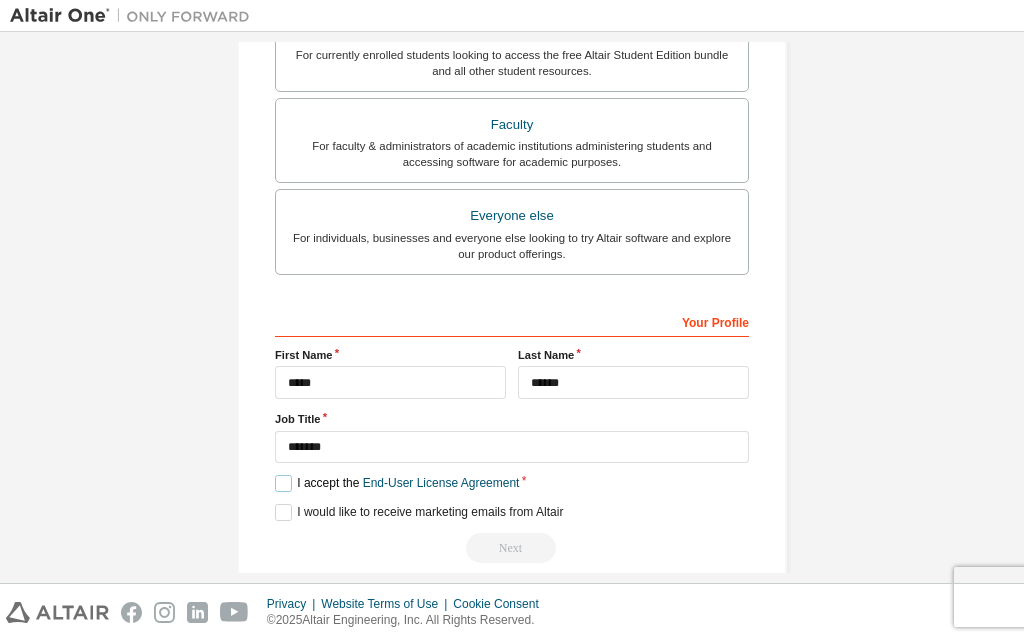 click on "I accept the    End-User License Agreement" at bounding box center [397, 483] 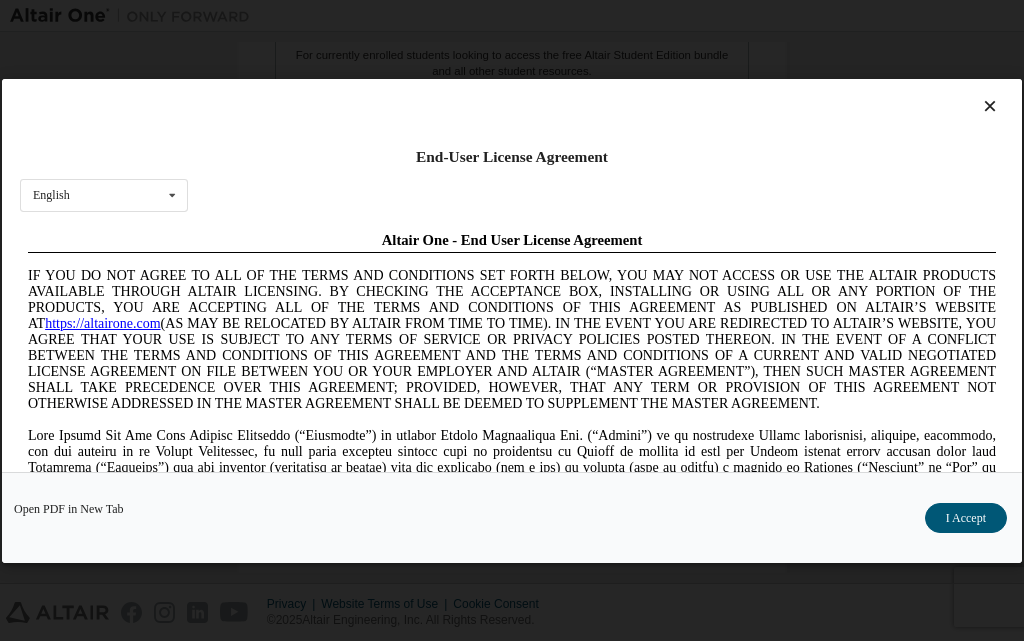 scroll, scrollTop: 0, scrollLeft: 0, axis: both 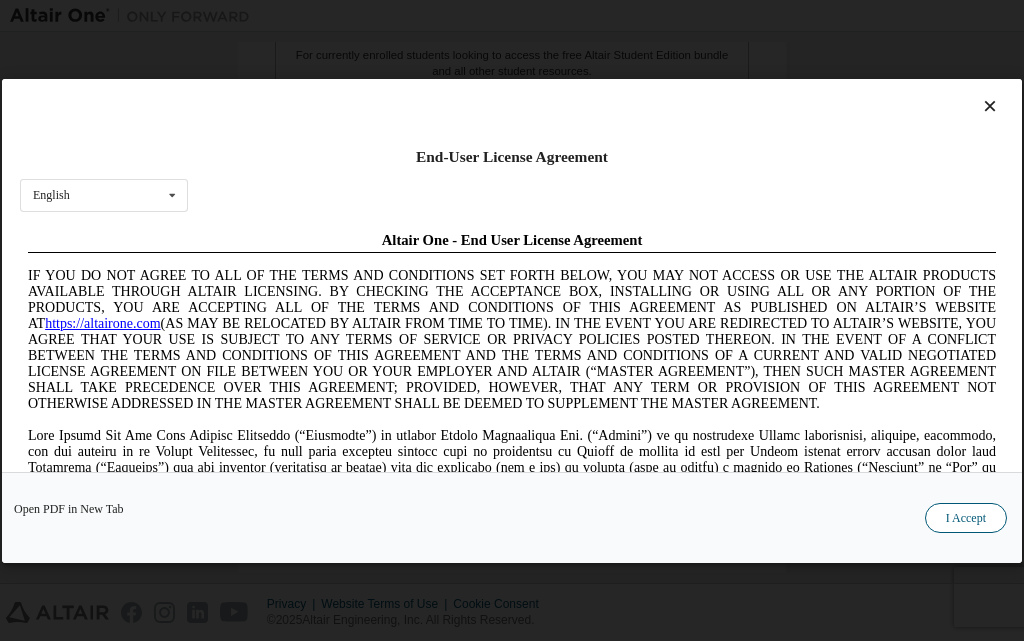 click on "I Accept" at bounding box center (966, 517) 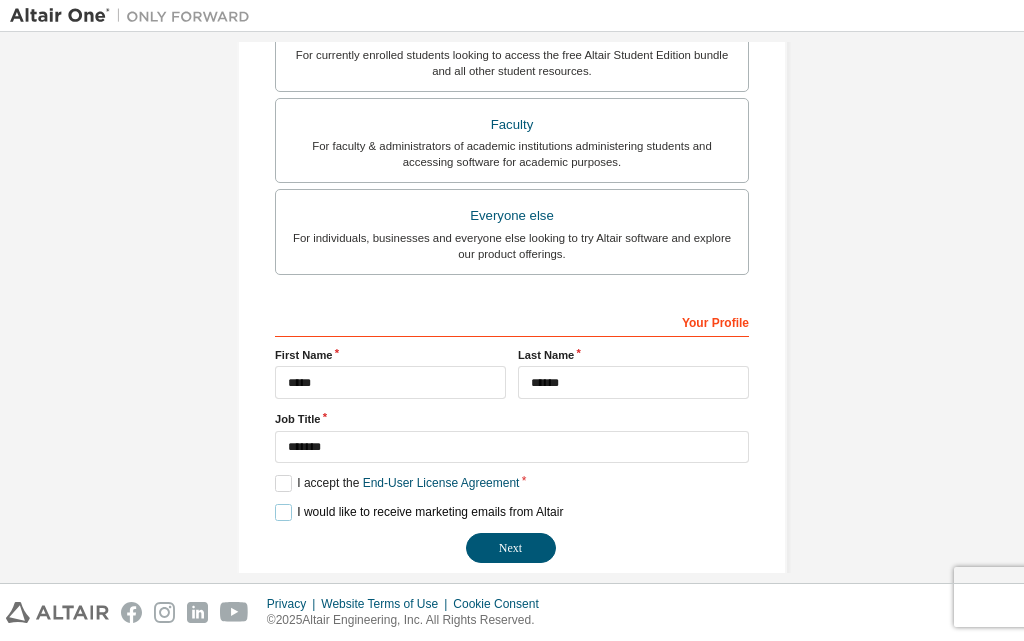 click on "I would like to receive marketing emails from Altair" at bounding box center [419, 512] 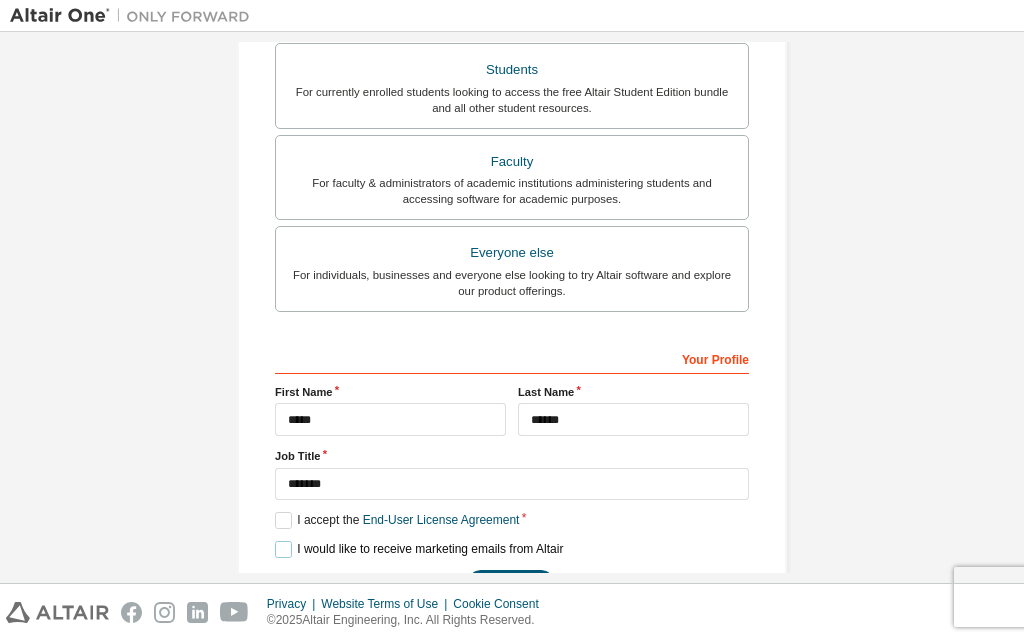 scroll, scrollTop: 428, scrollLeft: 0, axis: vertical 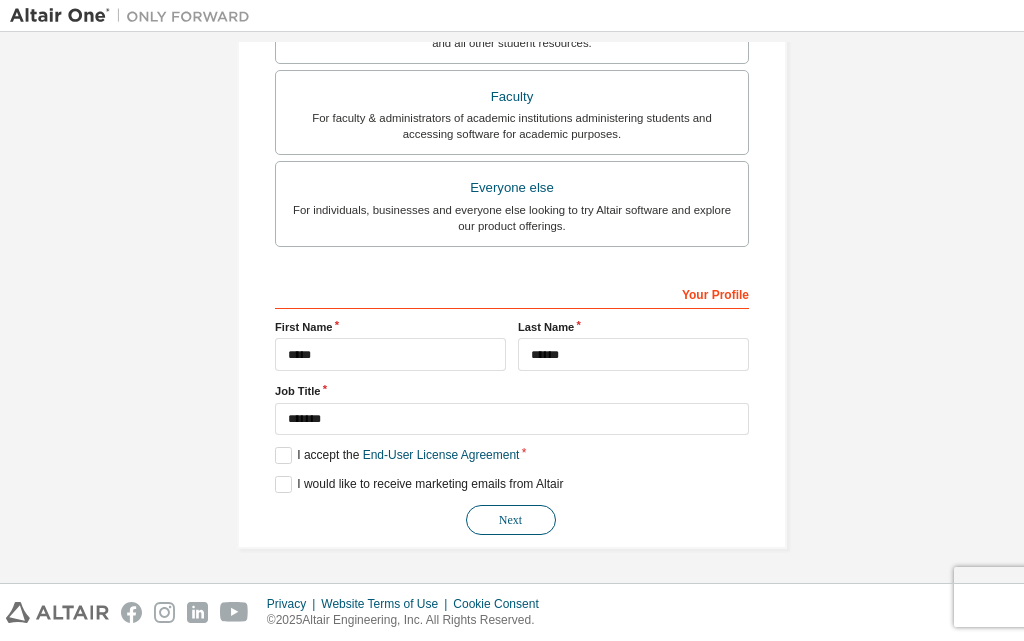 click on "Next" at bounding box center [511, 520] 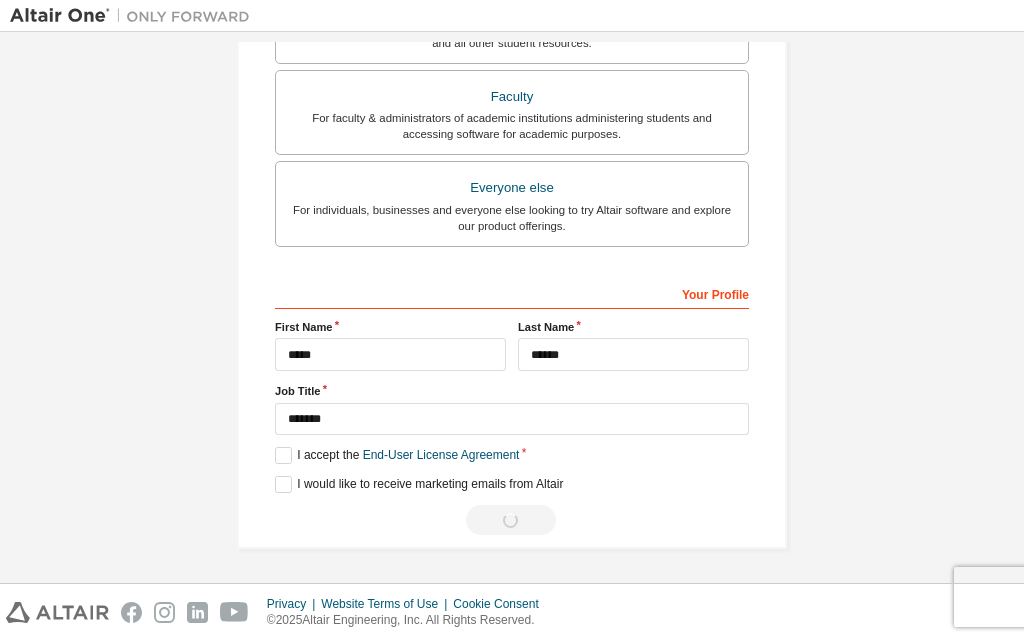 scroll, scrollTop: 0, scrollLeft: 0, axis: both 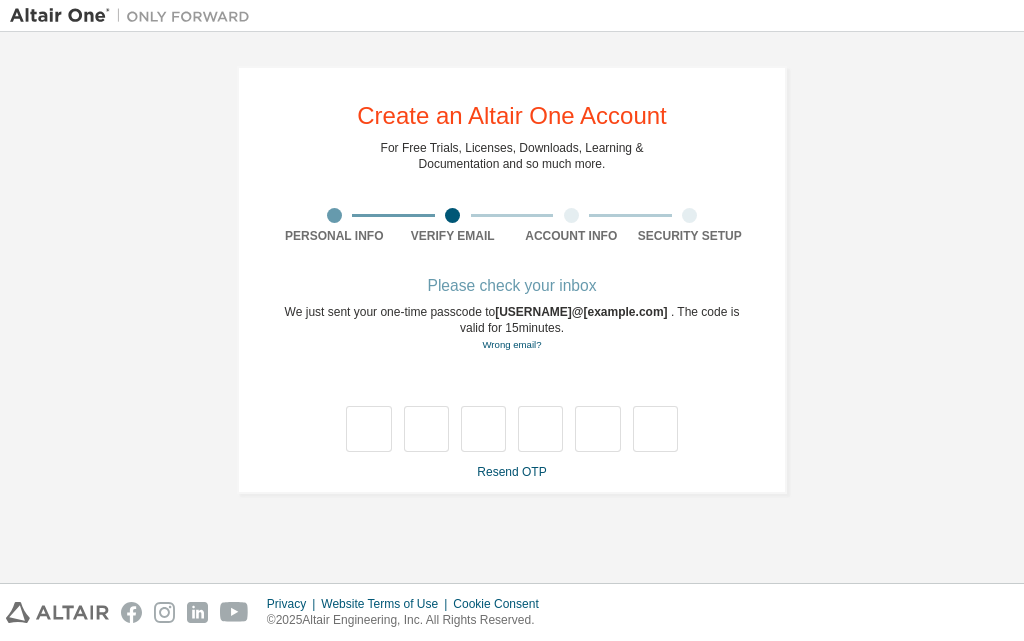 type on "*" 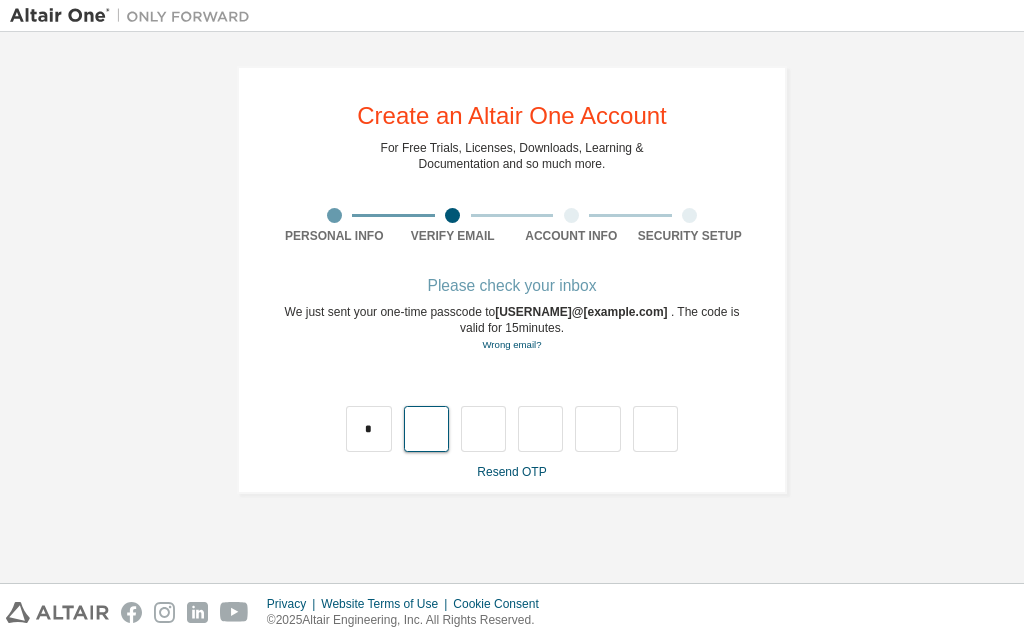 type on "*" 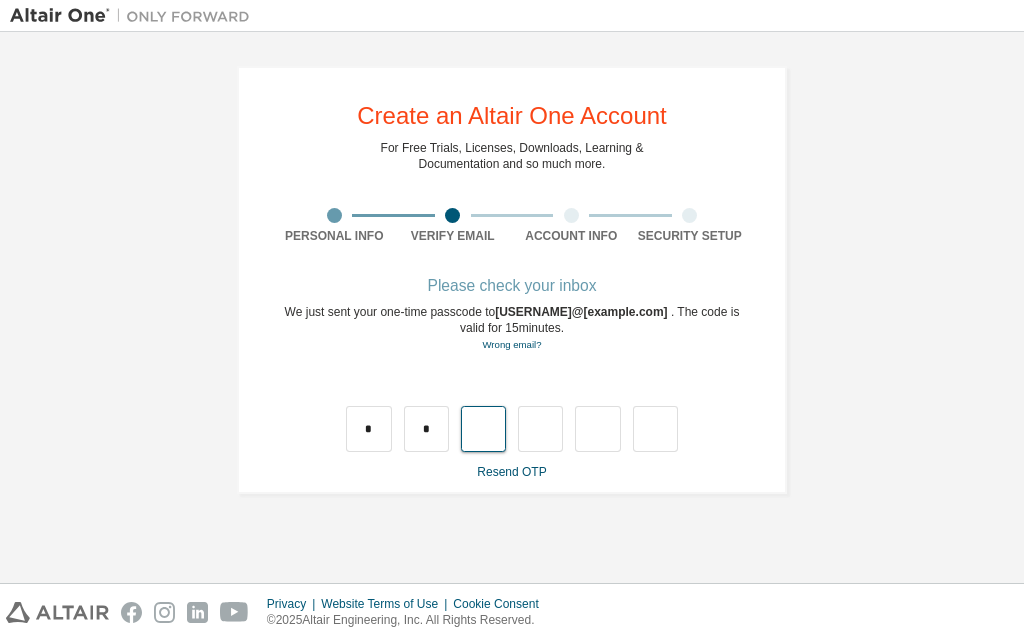 type on "*" 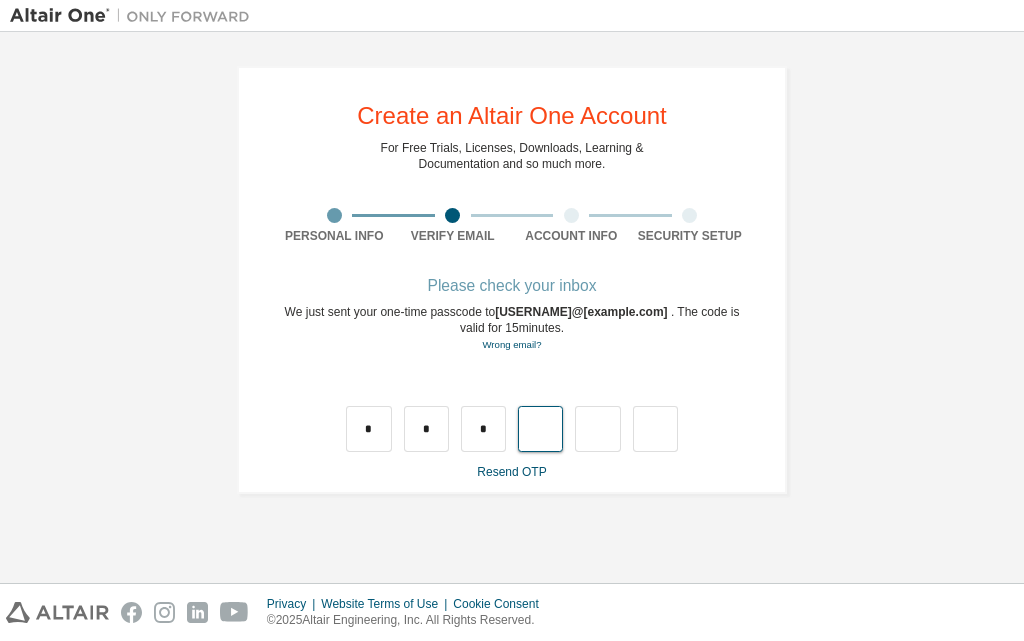 type on "*" 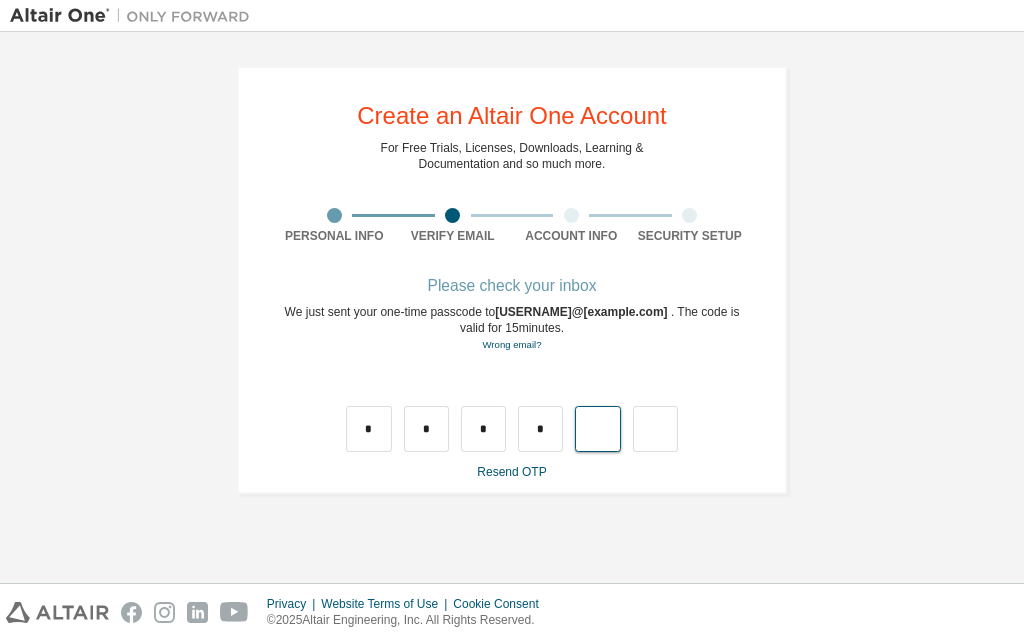 type on "*" 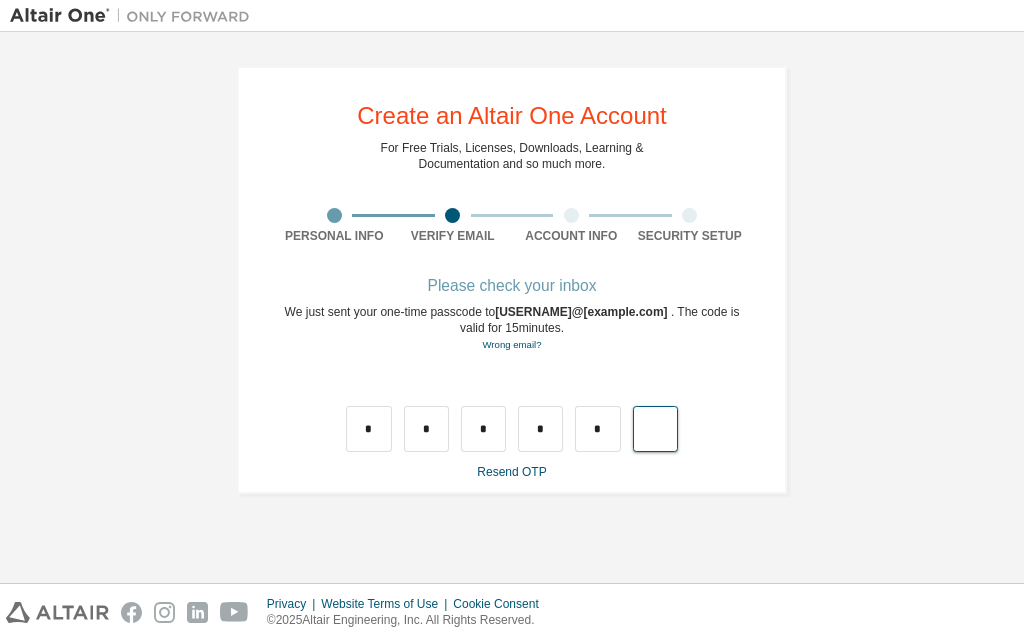type on "*" 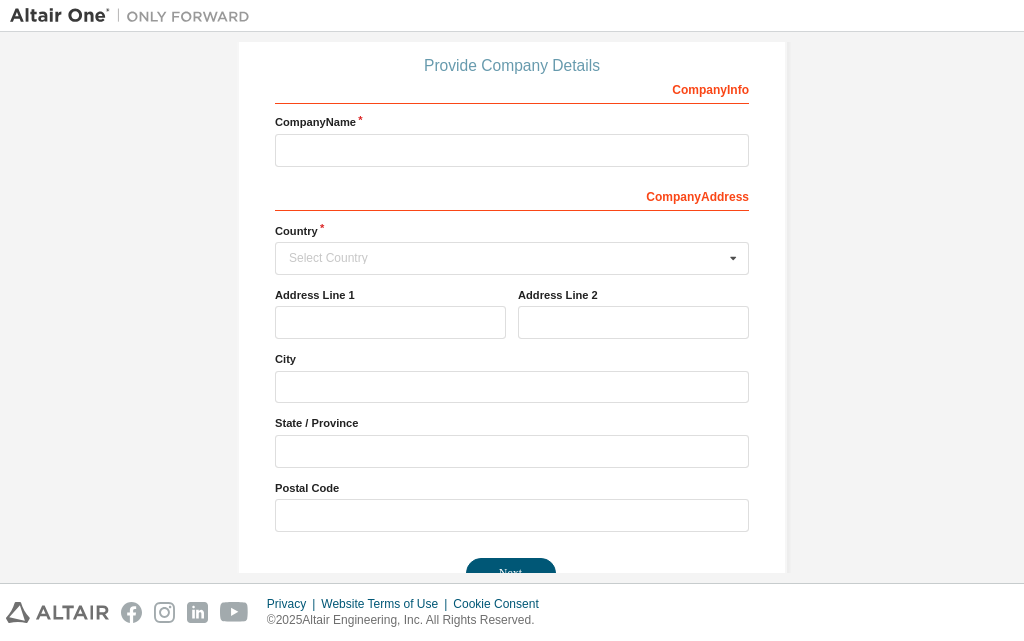 scroll, scrollTop: 173, scrollLeft: 0, axis: vertical 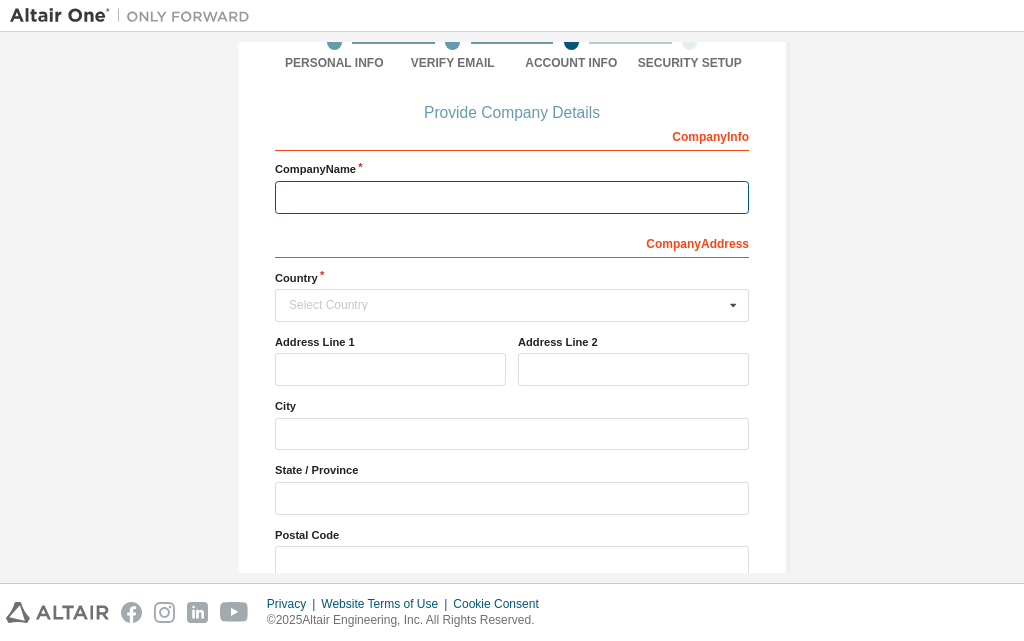 click at bounding box center [512, 197] 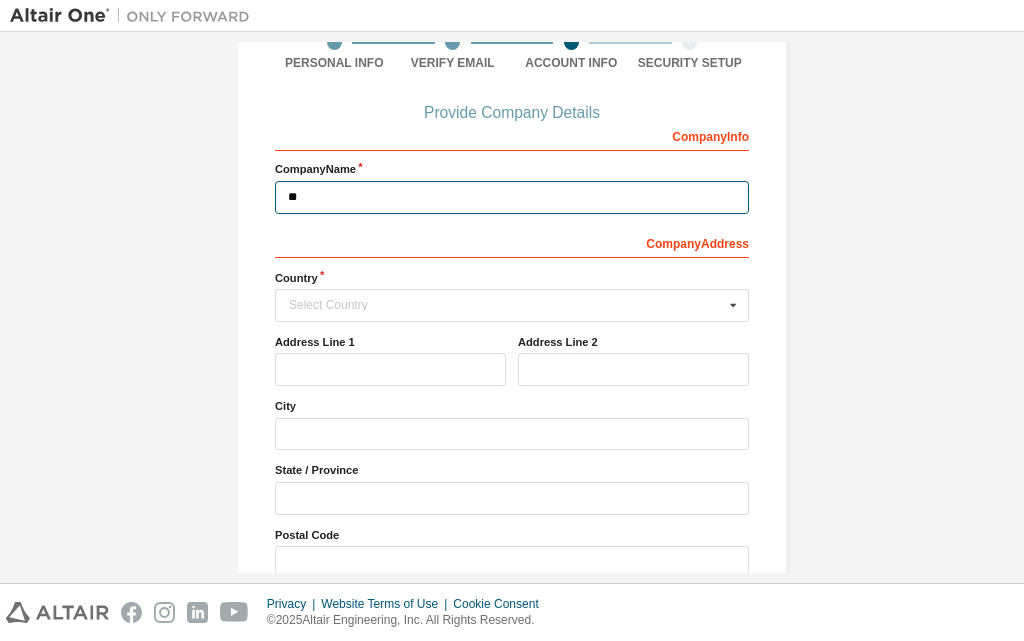 type on "*" 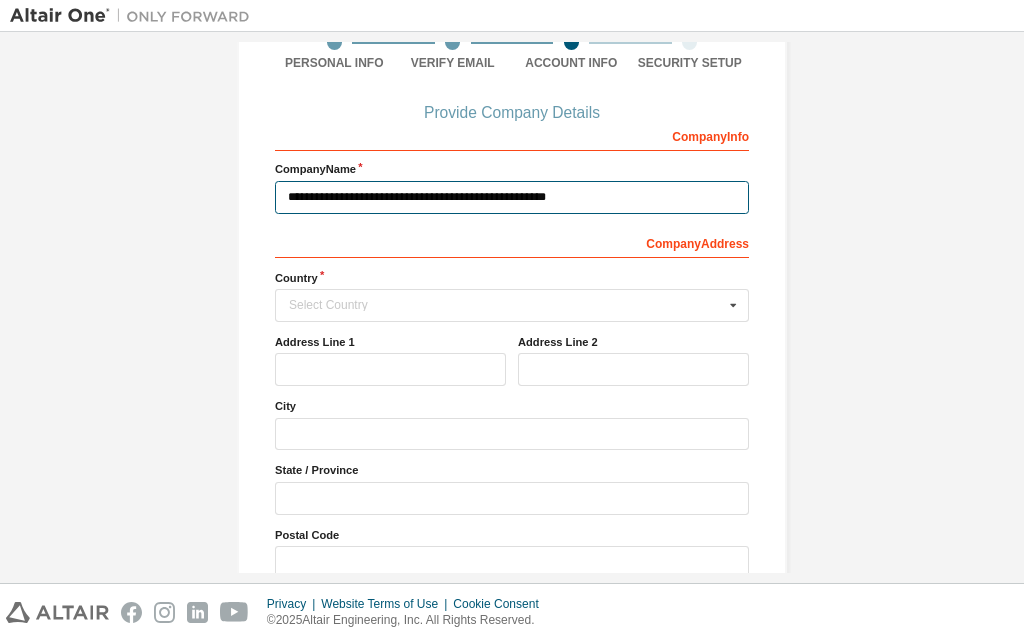 click on "**********" at bounding box center [512, 197] 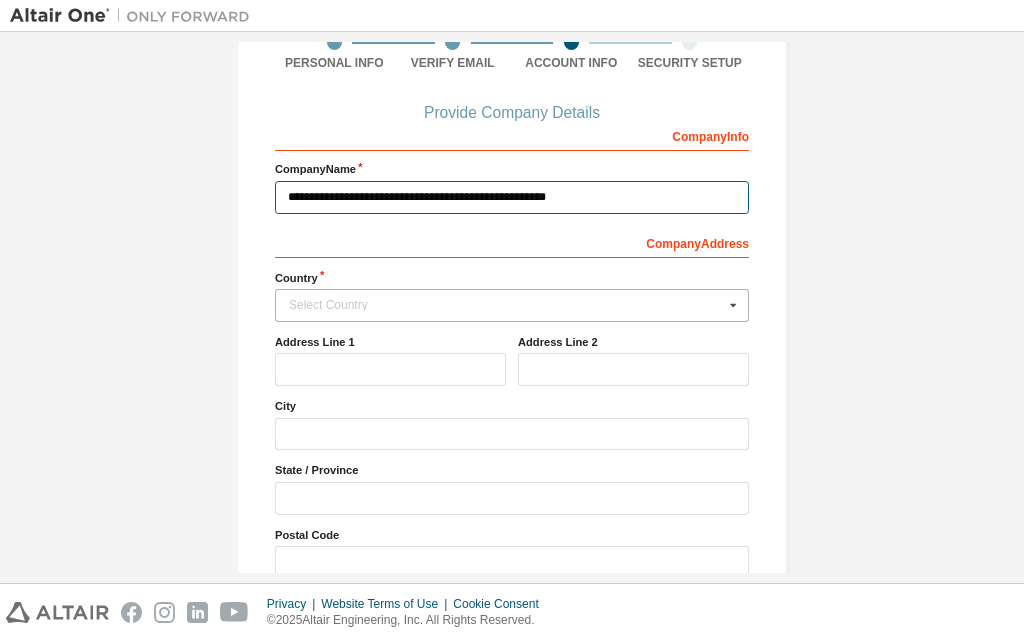 type on "**********" 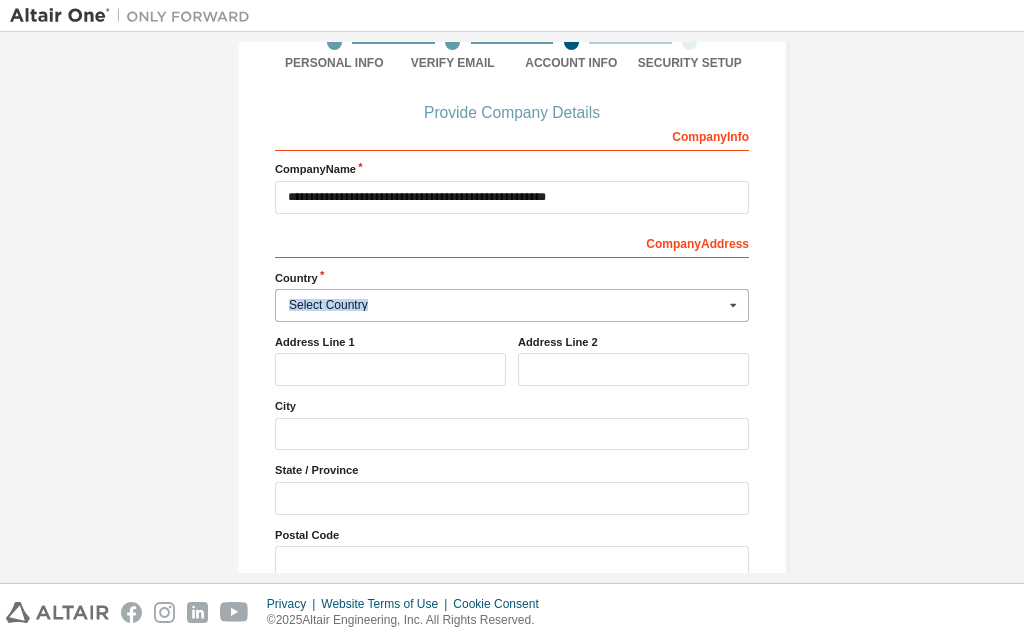 click on "Select Country Afghanistan Åland Islands Albania Algeria American Samoa Andorra Angola Anguilla Antarctica Antigua and Barbuda Argentina Armenia Aruba Australia Austria Azerbaijan Bahamas Bahrain Bangladesh Barbados Belgium Belize Benin Bermuda Bhutan Bolivia (Plurinational State of) Bonaire, Sint Eustatius and Saba Bosnia and Herzegovina Botswana Bouvet Island Brazil British Indian Ocean Territory Brunei Darussalam Bulgaria Burkina Faso Burundi Cabo Verde Cambodia Cameroon Canada Cayman Islands Central African Republic Chad Chile China Christmas Island Cocos (Keeling) Islands Colombia Comoros Congo Congo (Democratic Republic of the) Cook Islands Costa Rica Côte d'Ivoire Croatia Curaçao Cyprus Czech Republic Denmark Djibouti Dominica Dominican Republic Ecuador Egypt El Salvador Equatorial Guinea Eritrea Estonia Ethiopia Falkland Islands (Malvinas) Faroe Islands Fiji Finland France French Guiana French Polynesia French Southern Territories Gabon Gambia Georgia Germany Ghana Gibraltar Greece Greenland Guam" at bounding box center (512, 305) 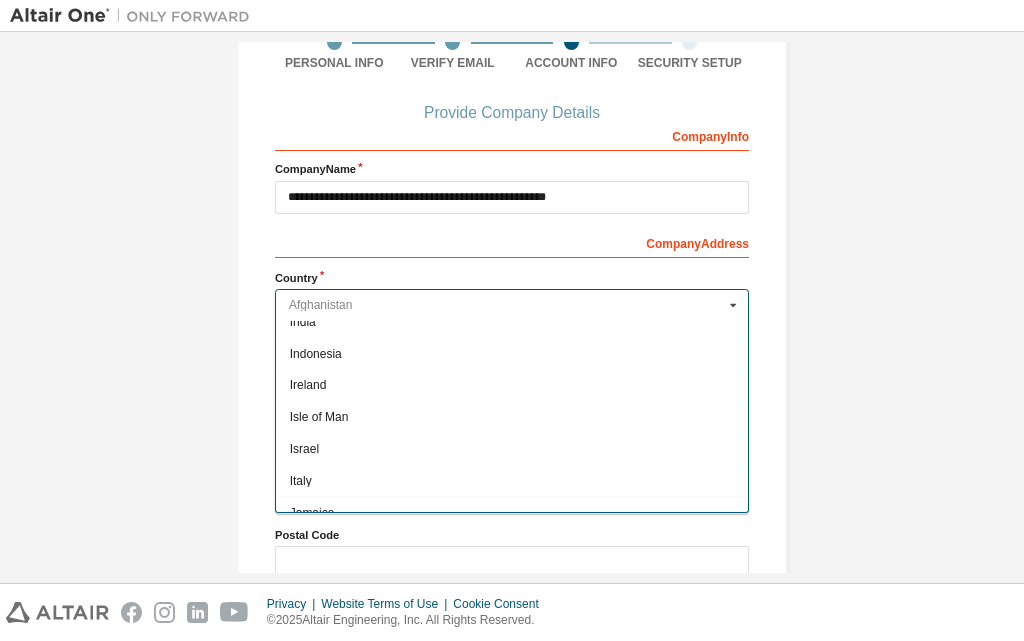 scroll, scrollTop: 3100, scrollLeft: 0, axis: vertical 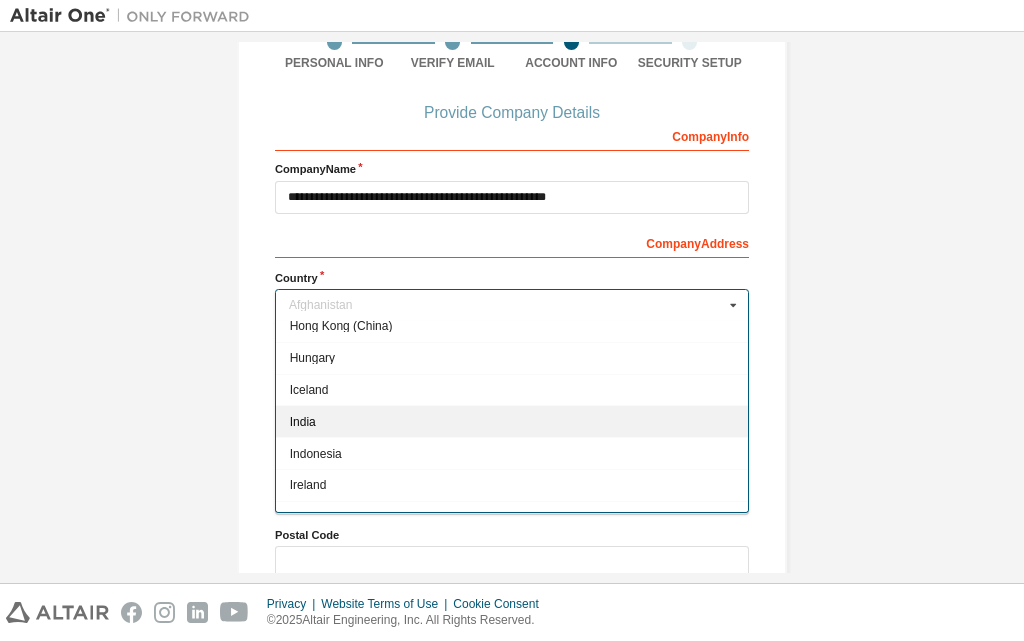 click on "India" at bounding box center (512, 421) 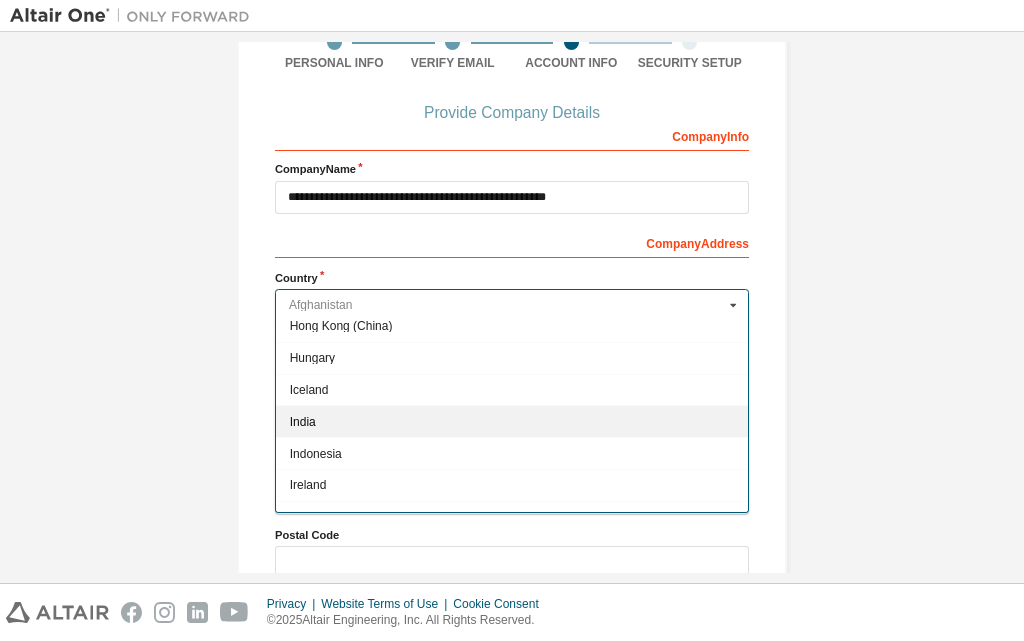 type on "***" 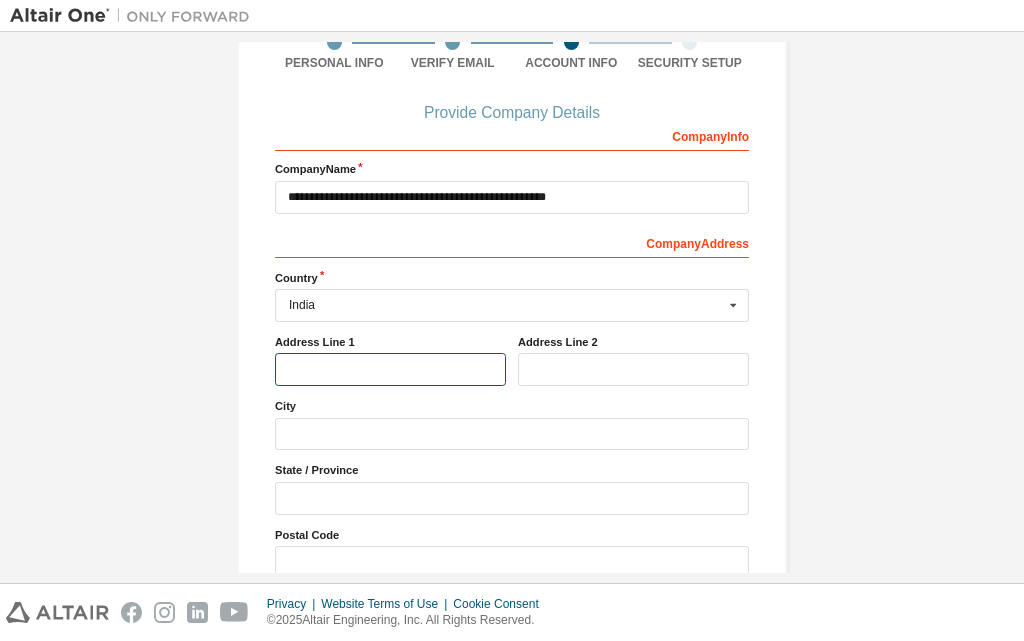 click at bounding box center [390, 369] 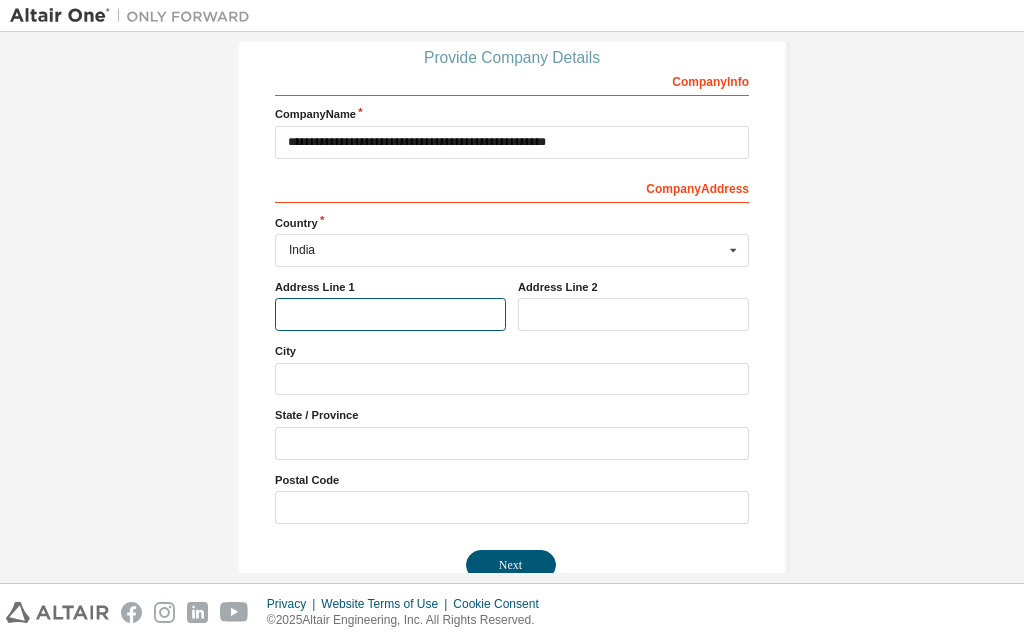 scroll, scrollTop: 273, scrollLeft: 0, axis: vertical 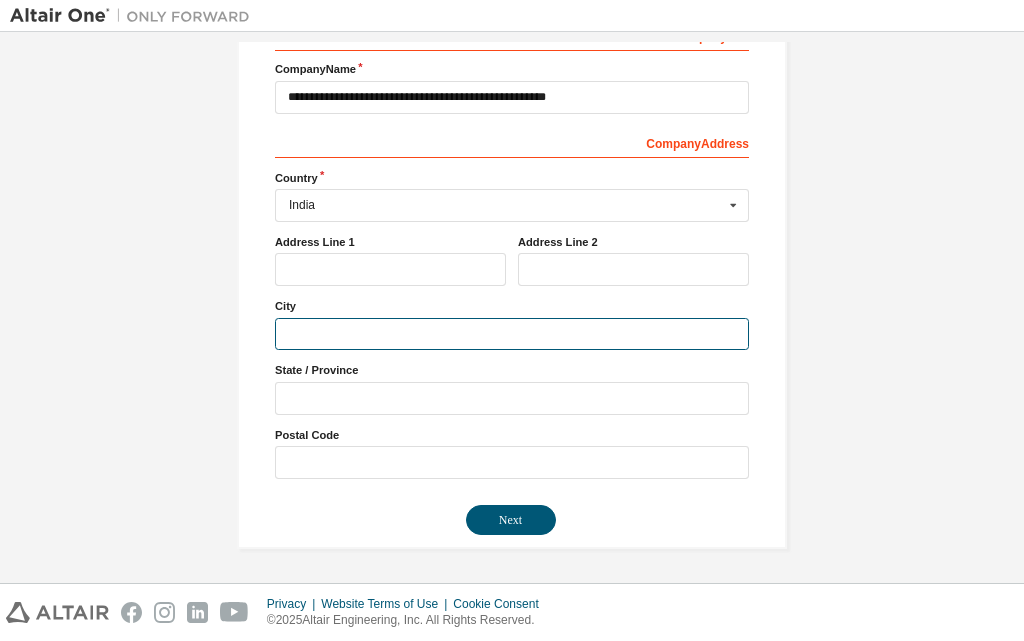 click at bounding box center (512, 334) 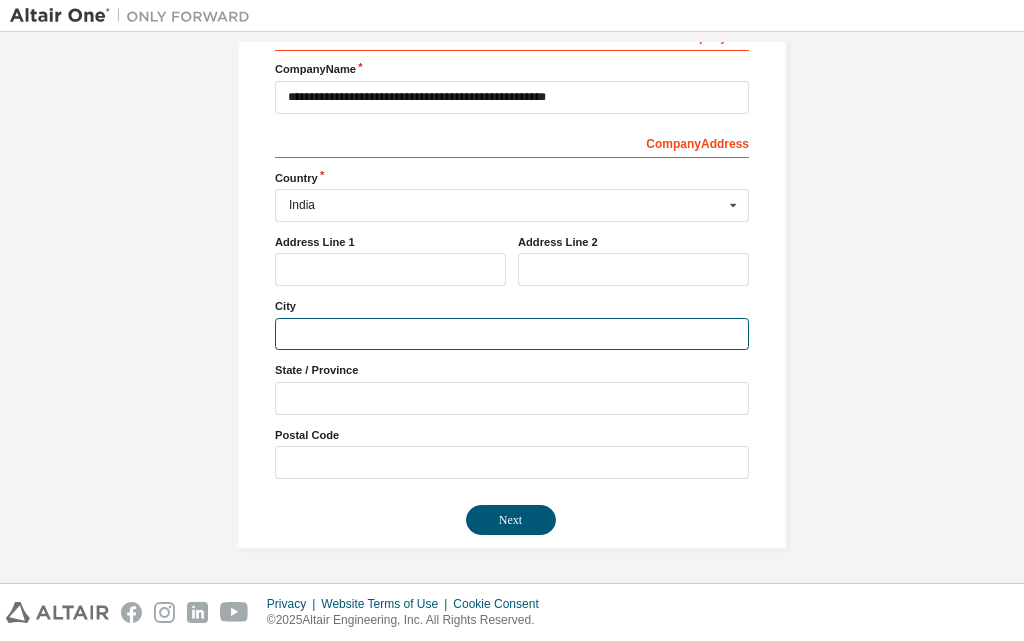 type on "******" 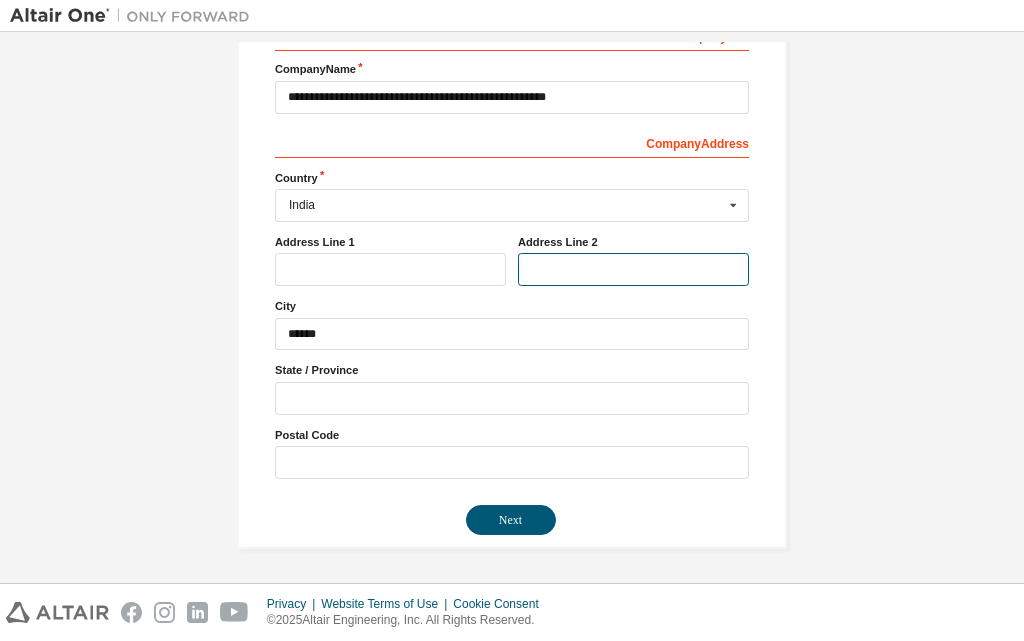 click at bounding box center [633, 269] 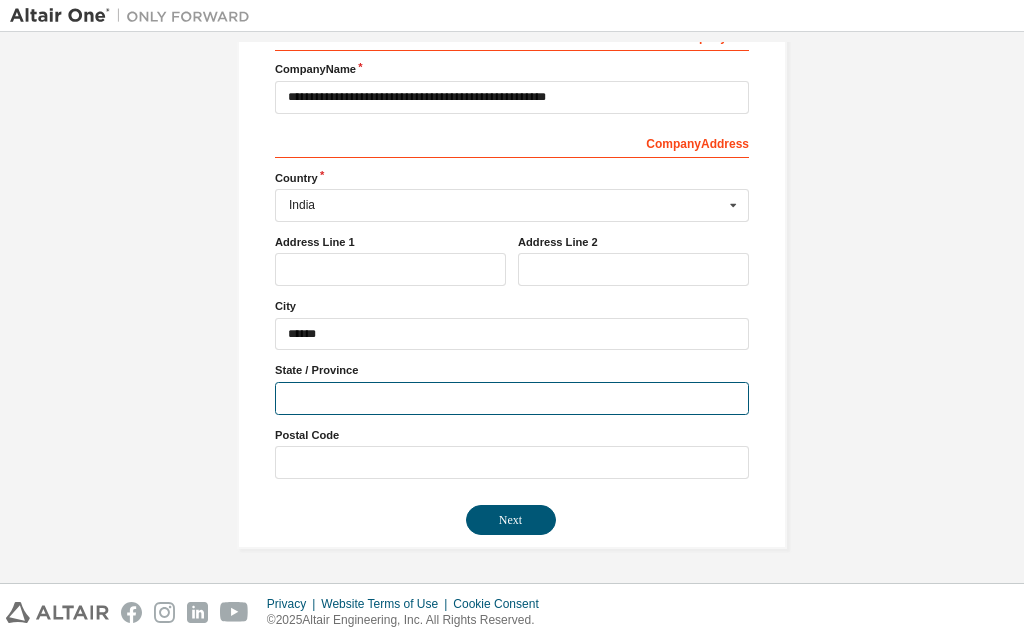 click at bounding box center (512, 398) 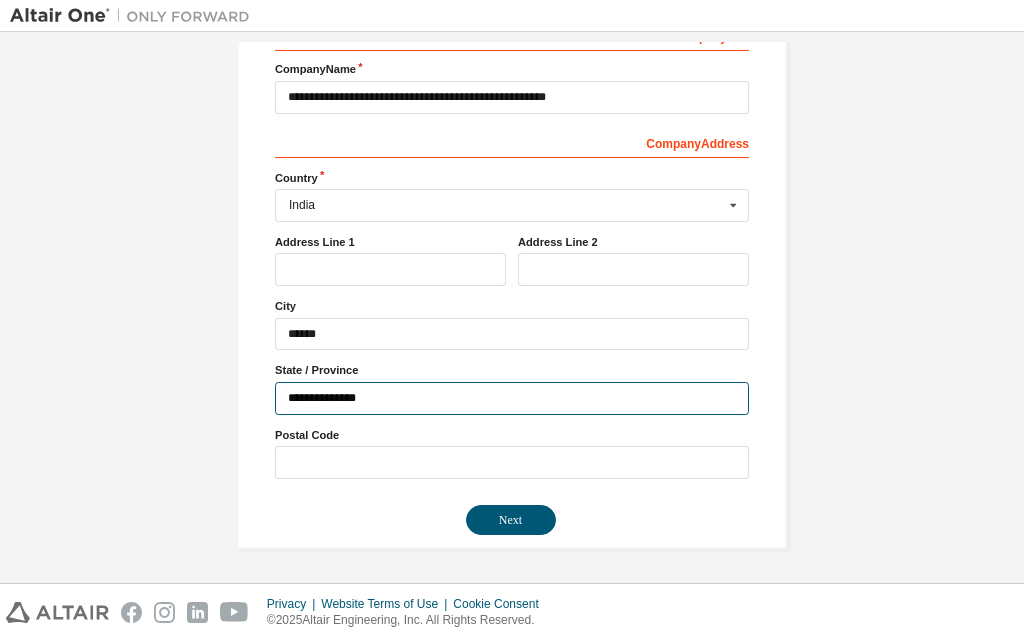 type on "**********" 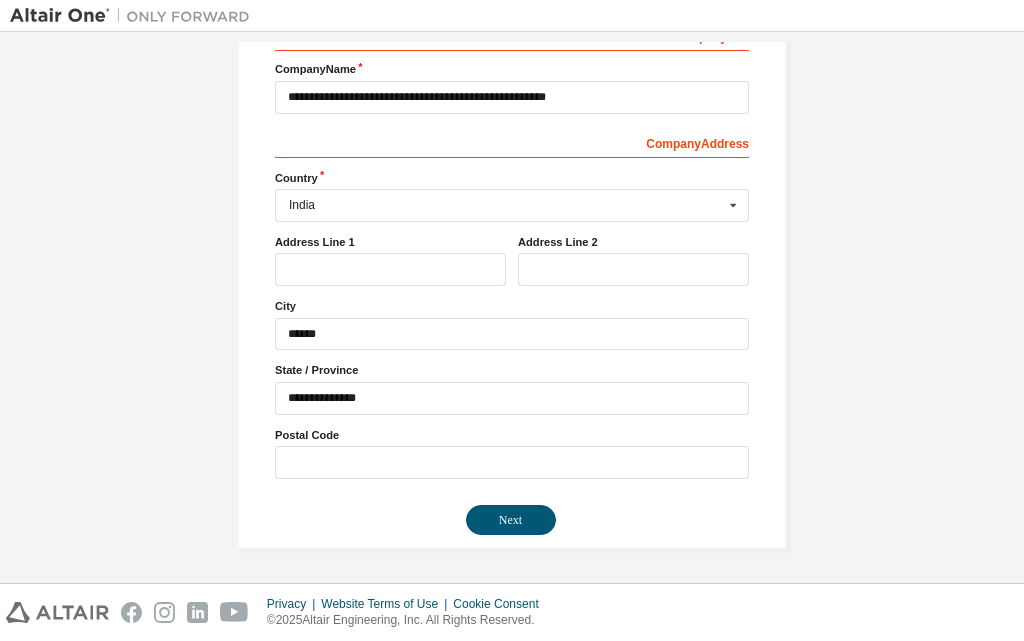 click on "Address Line 1" at bounding box center [390, 260] 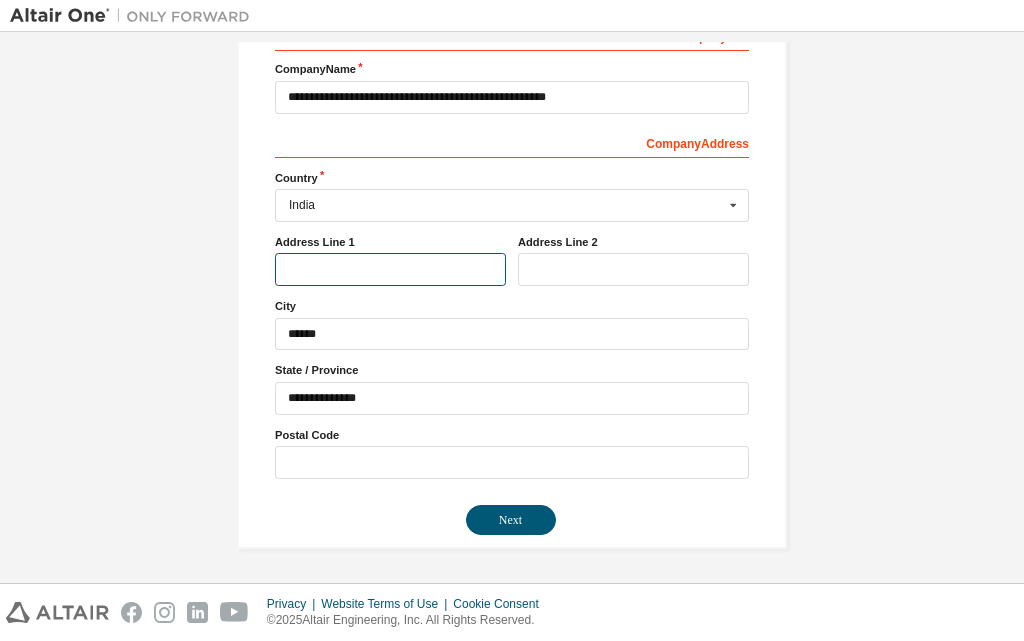 click at bounding box center (390, 269) 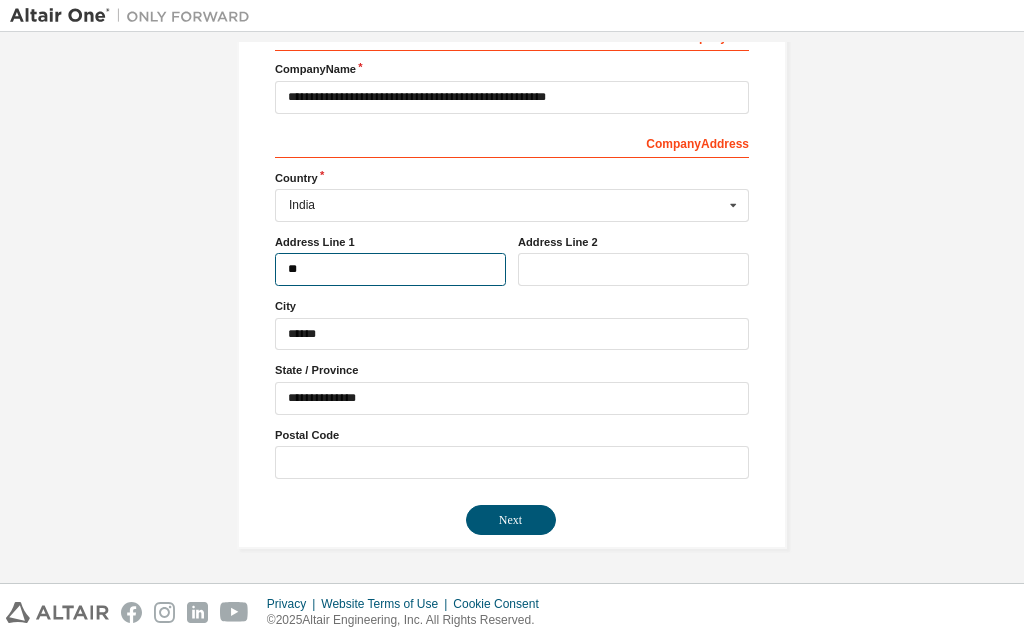 type on "*" 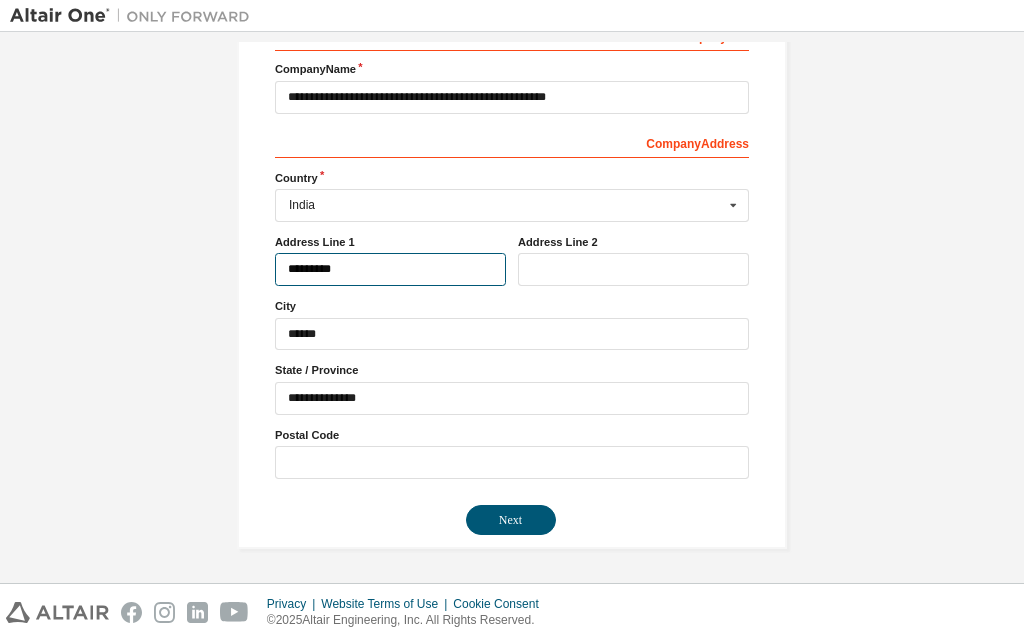 type on "*********" 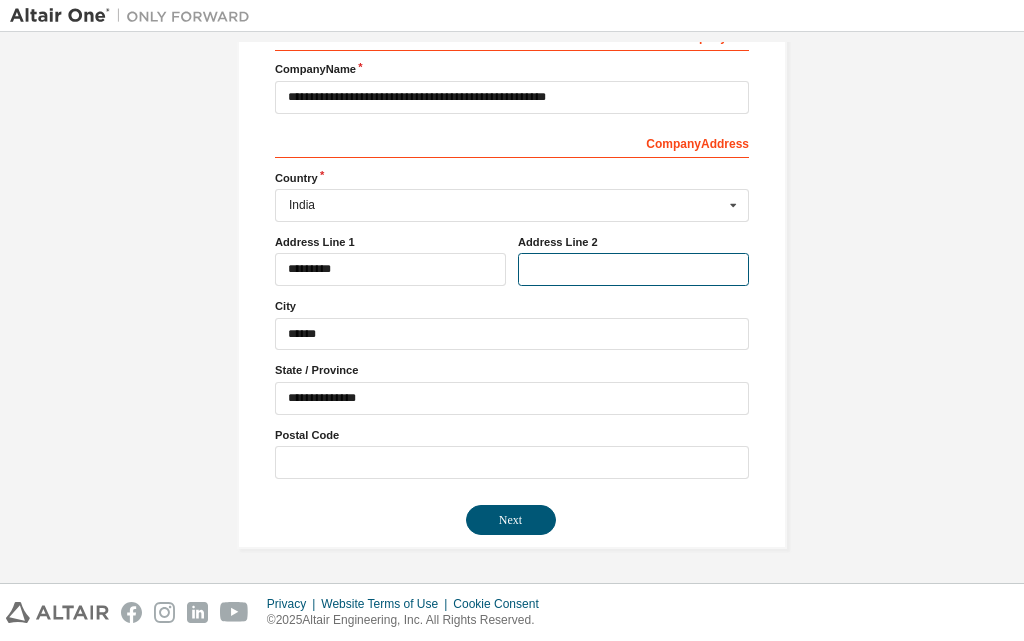 click at bounding box center (633, 269) 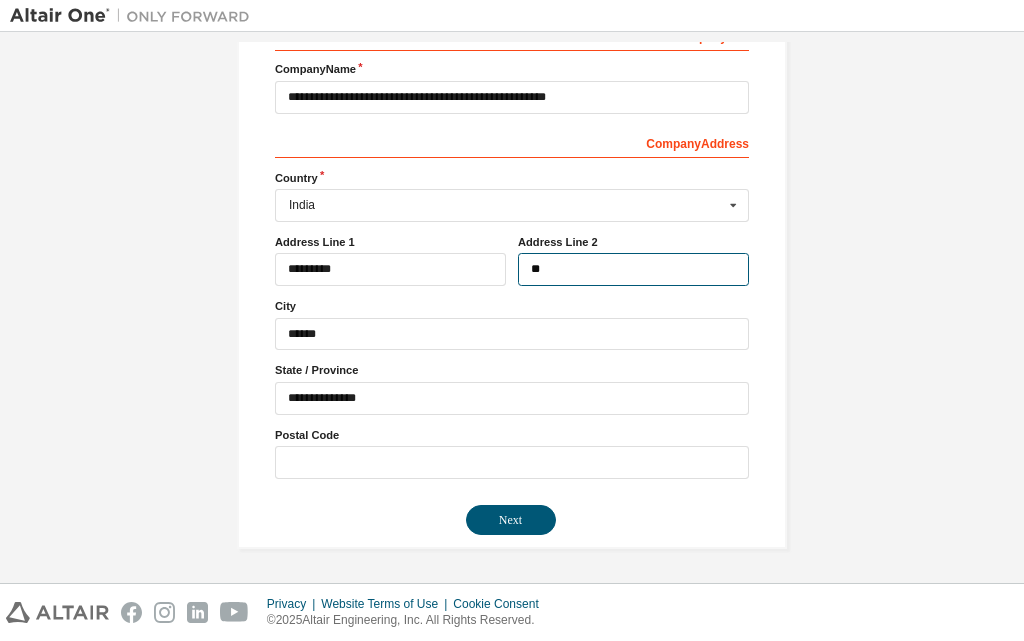 type on "*" 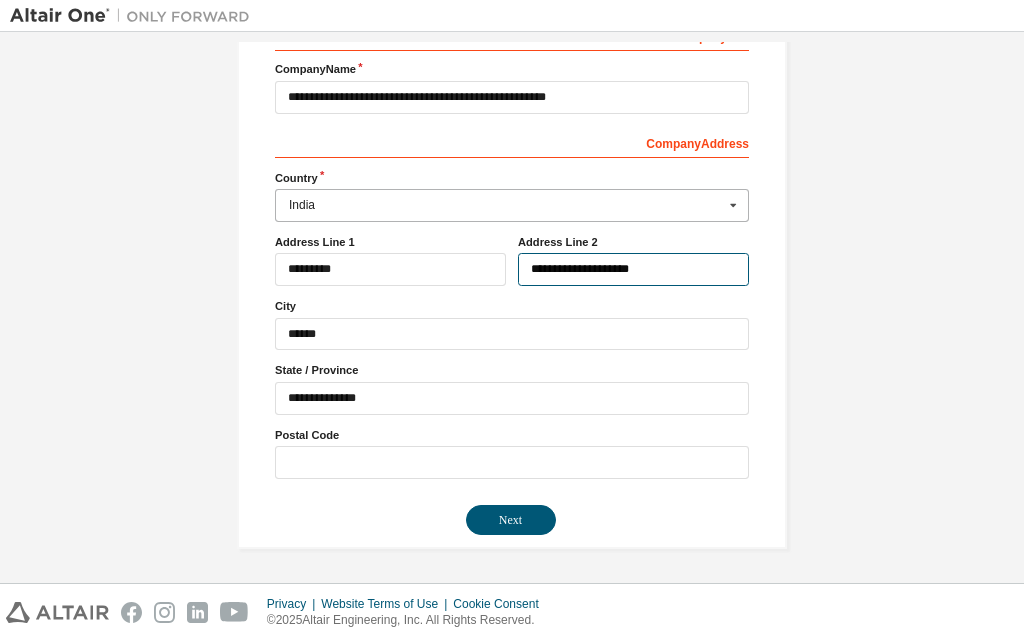 type on "**********" 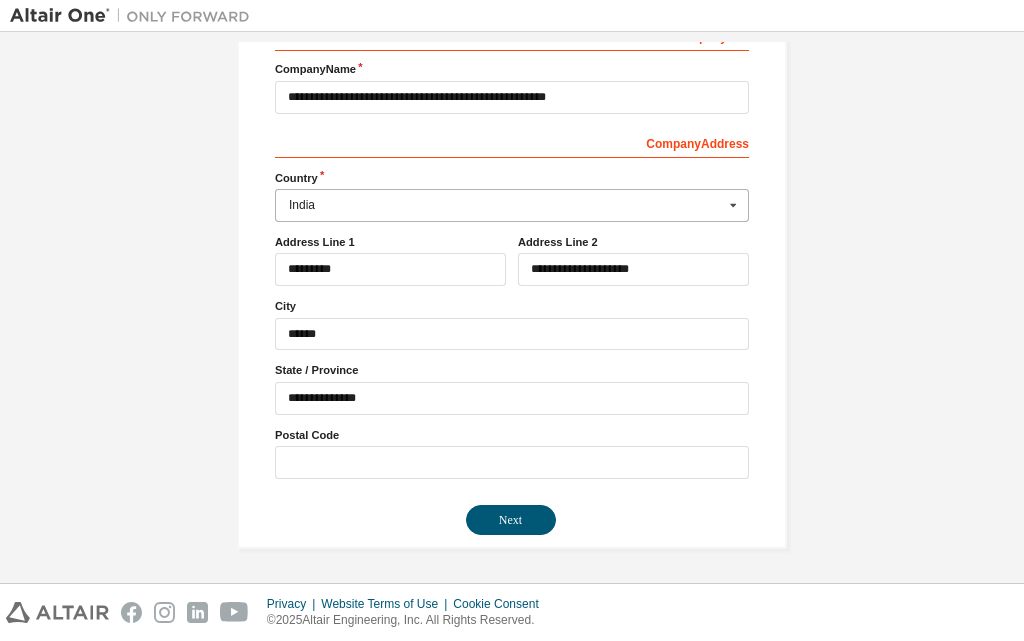 click at bounding box center (513, 205) 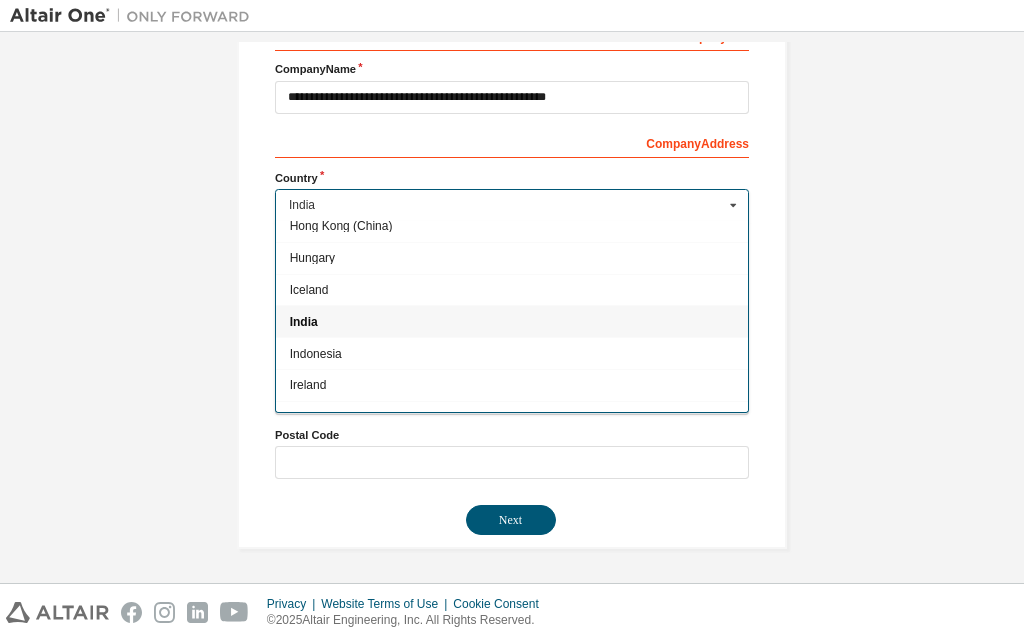 click on "**********" at bounding box center (512, 171) 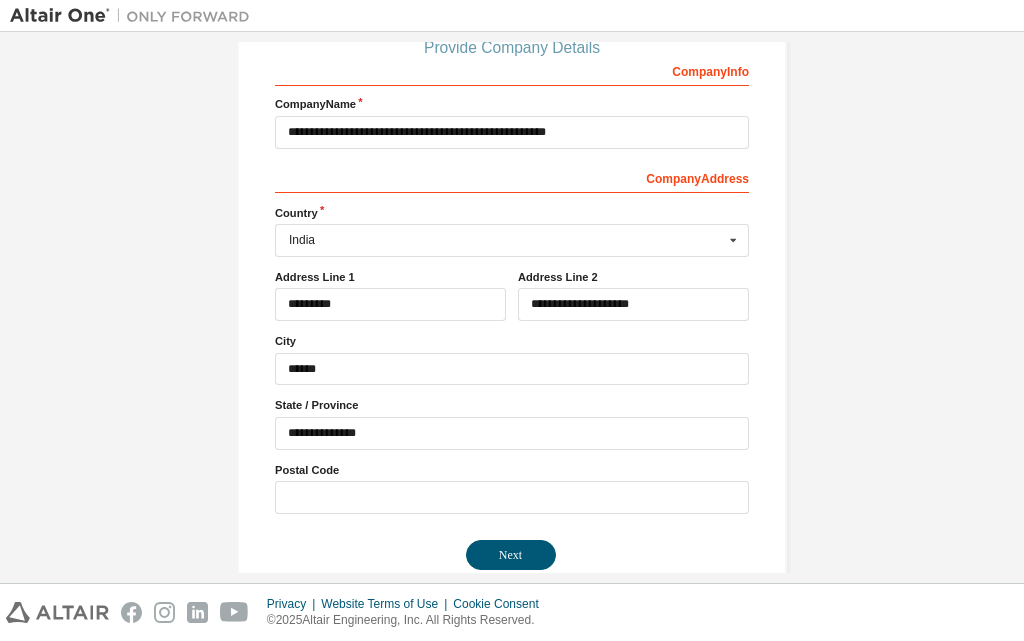 scroll, scrollTop: 273, scrollLeft: 0, axis: vertical 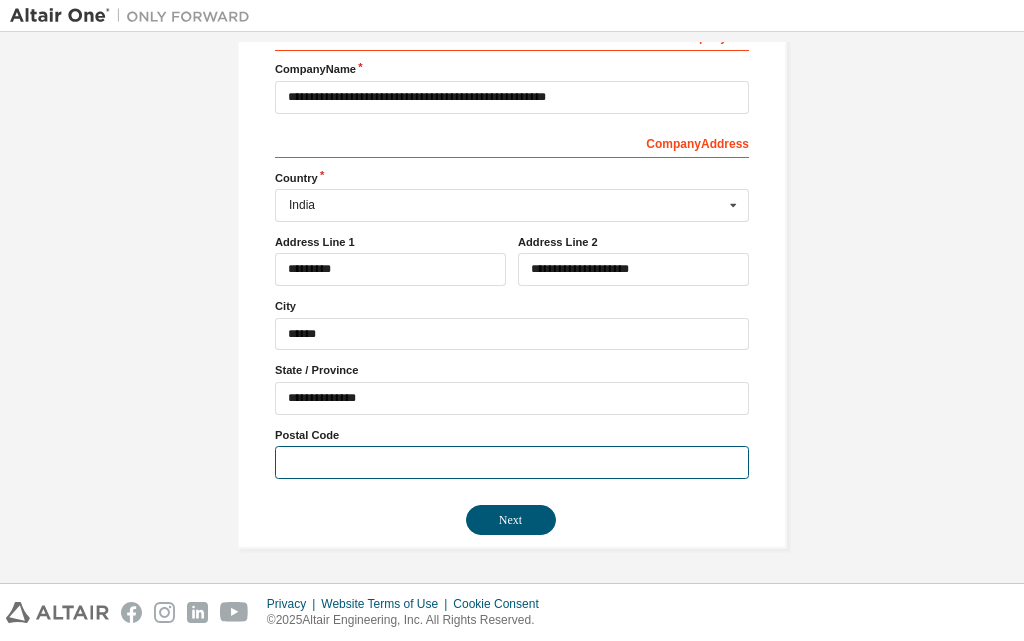 click at bounding box center [512, 462] 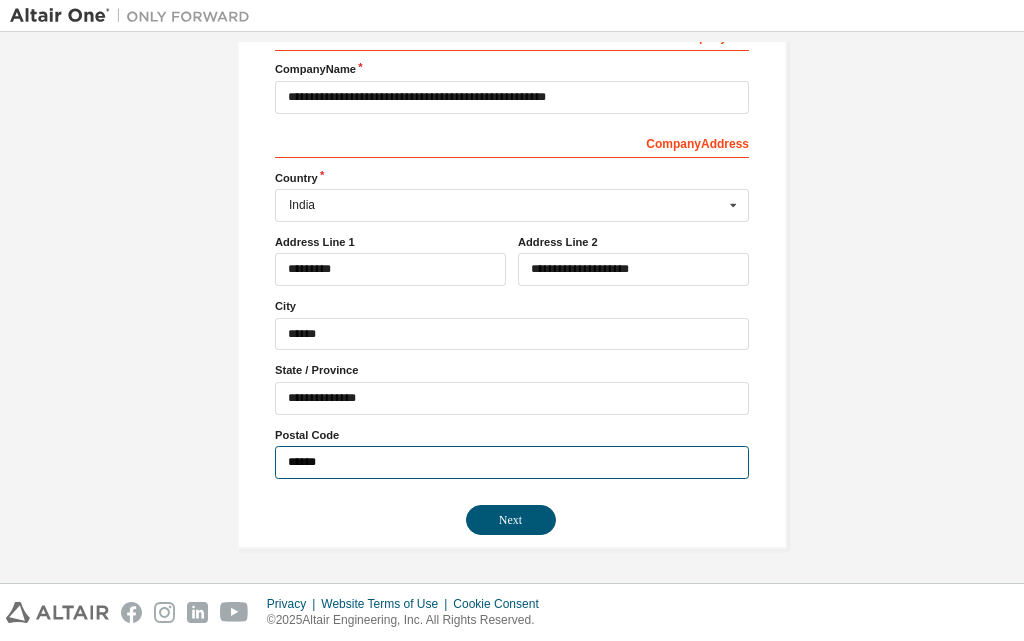 type on "******" 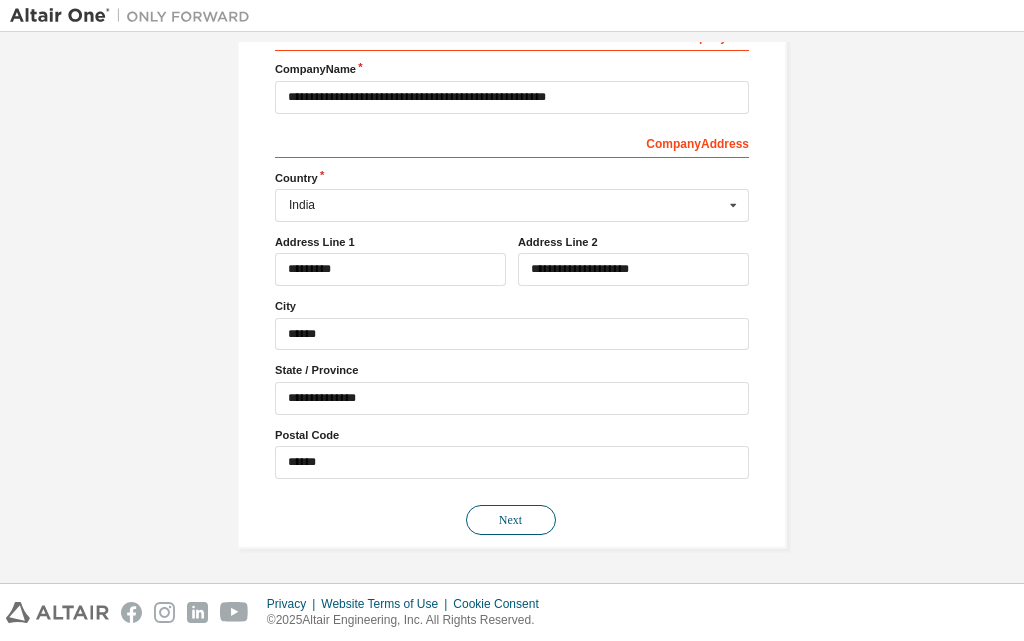click on "Next" at bounding box center (511, 520) 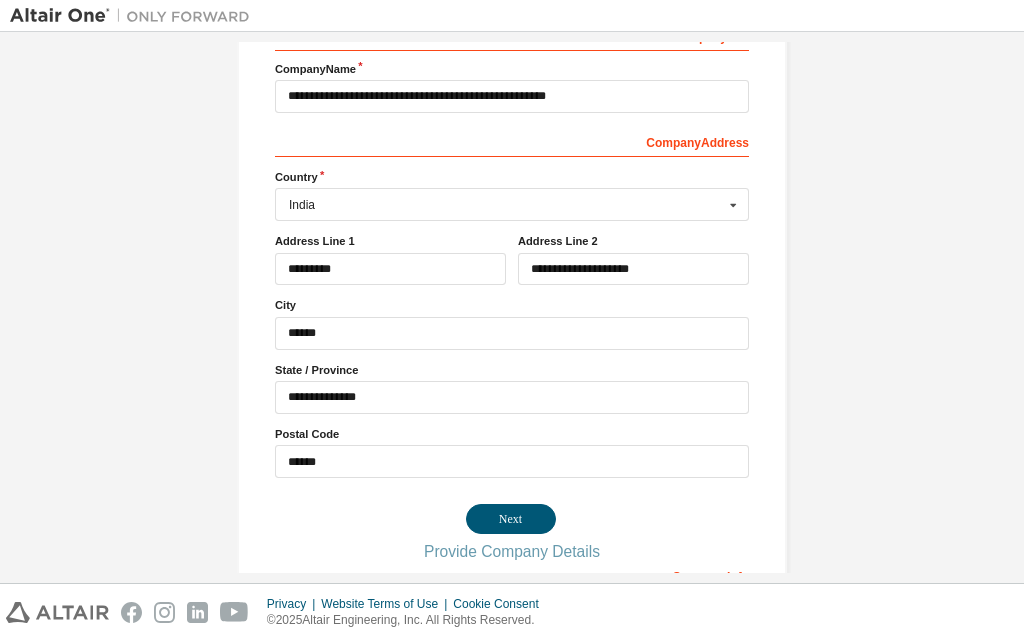 scroll, scrollTop: 0, scrollLeft: 0, axis: both 